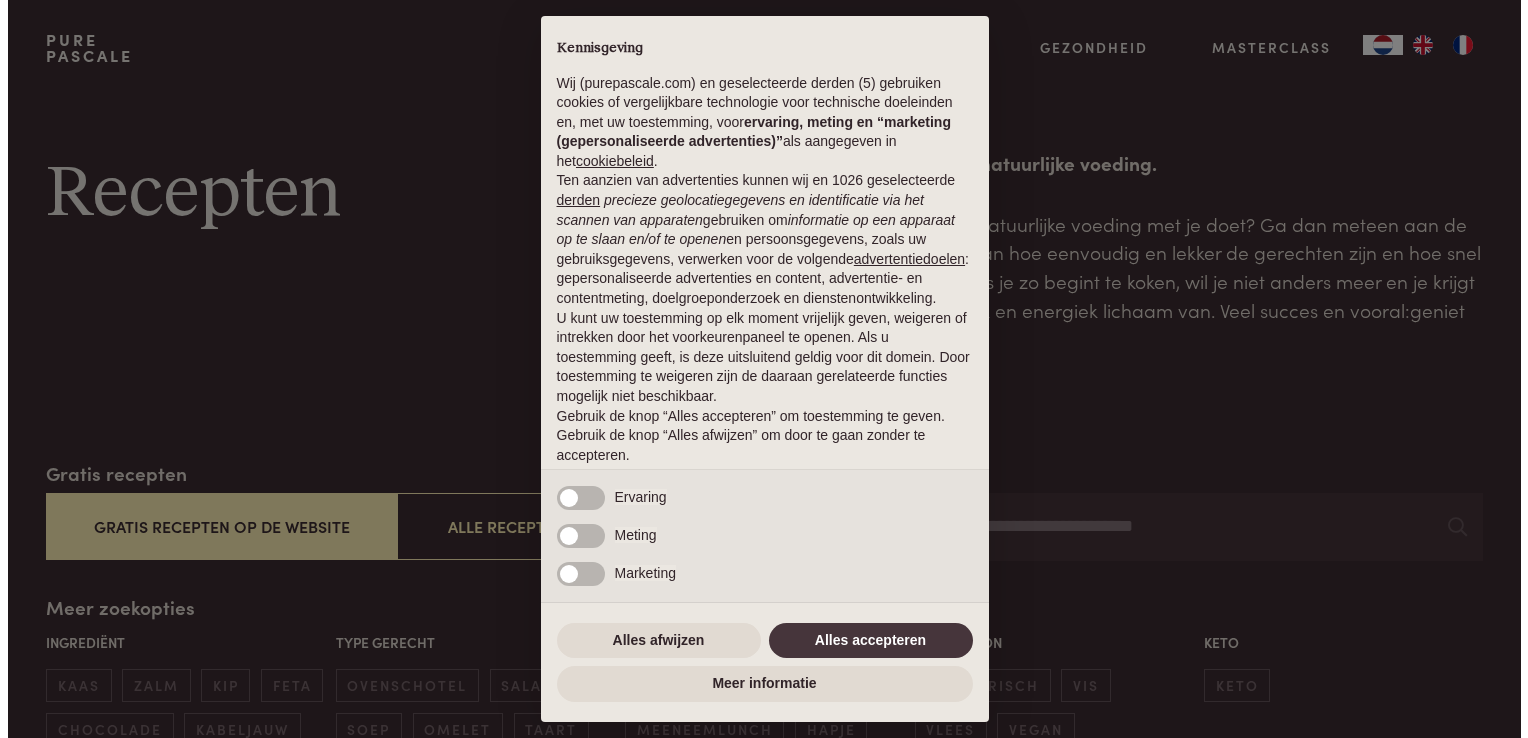 scroll, scrollTop: 0, scrollLeft: 0, axis: both 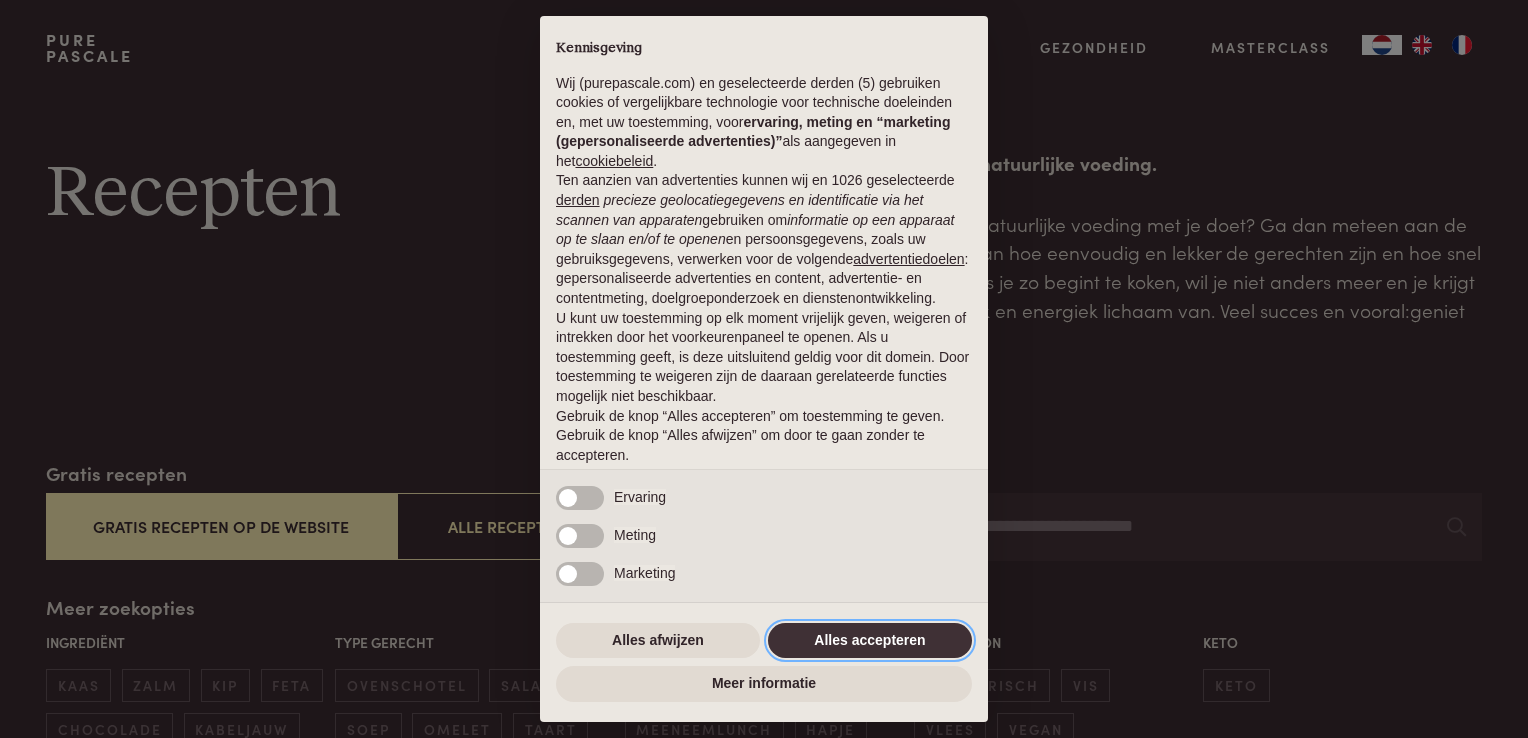click on "Alles accepteren" at bounding box center [870, 641] 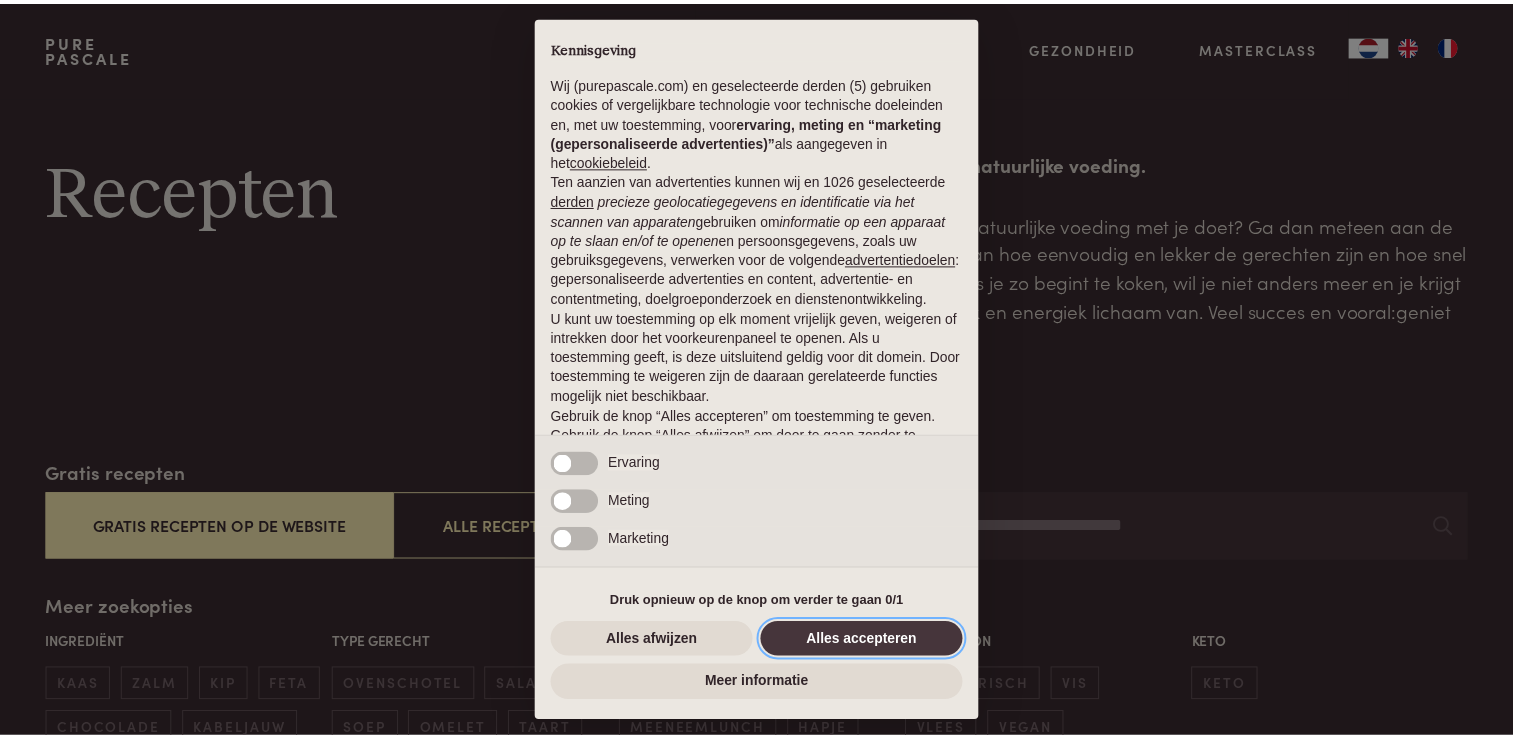 scroll, scrollTop: 65, scrollLeft: 0, axis: vertical 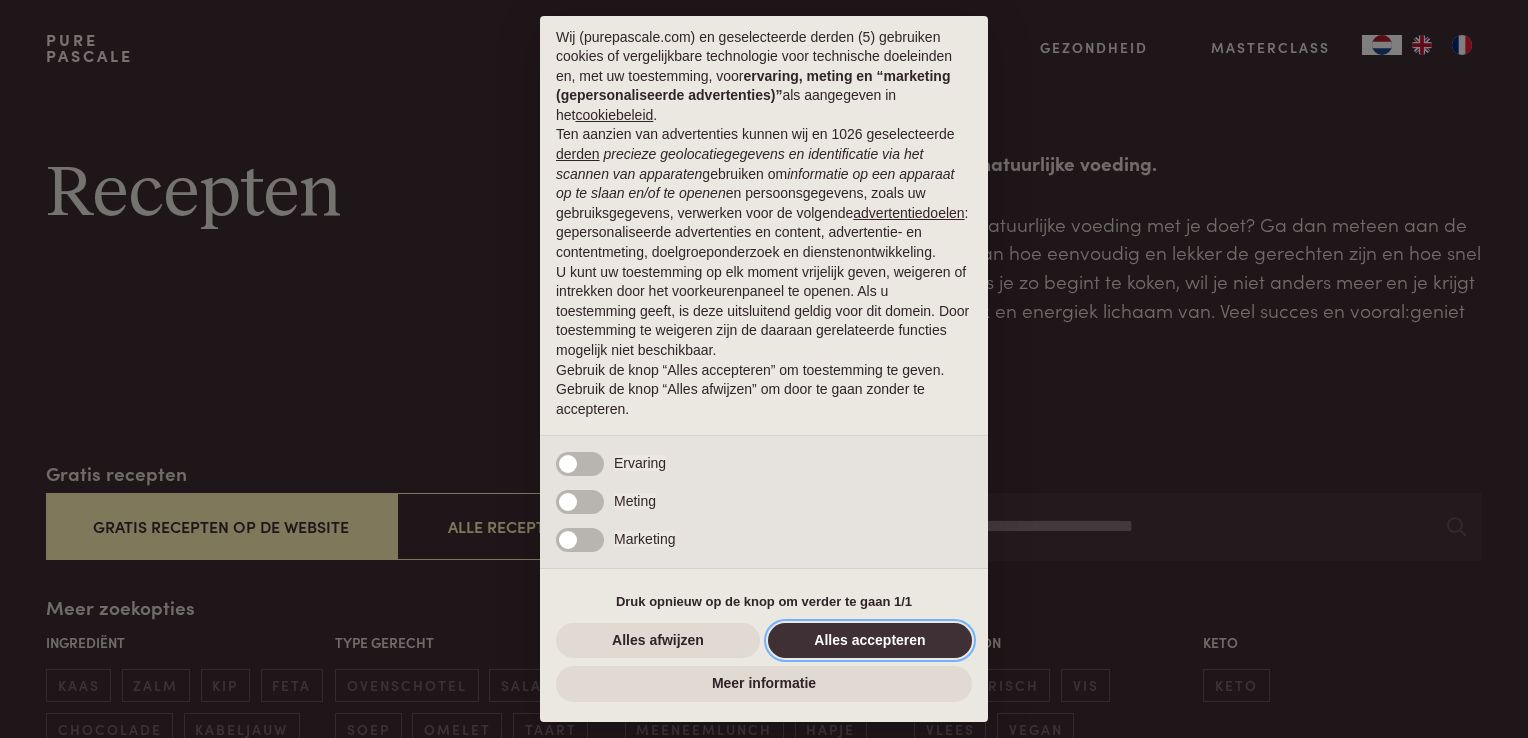click on "Alles accepteren" at bounding box center [870, 641] 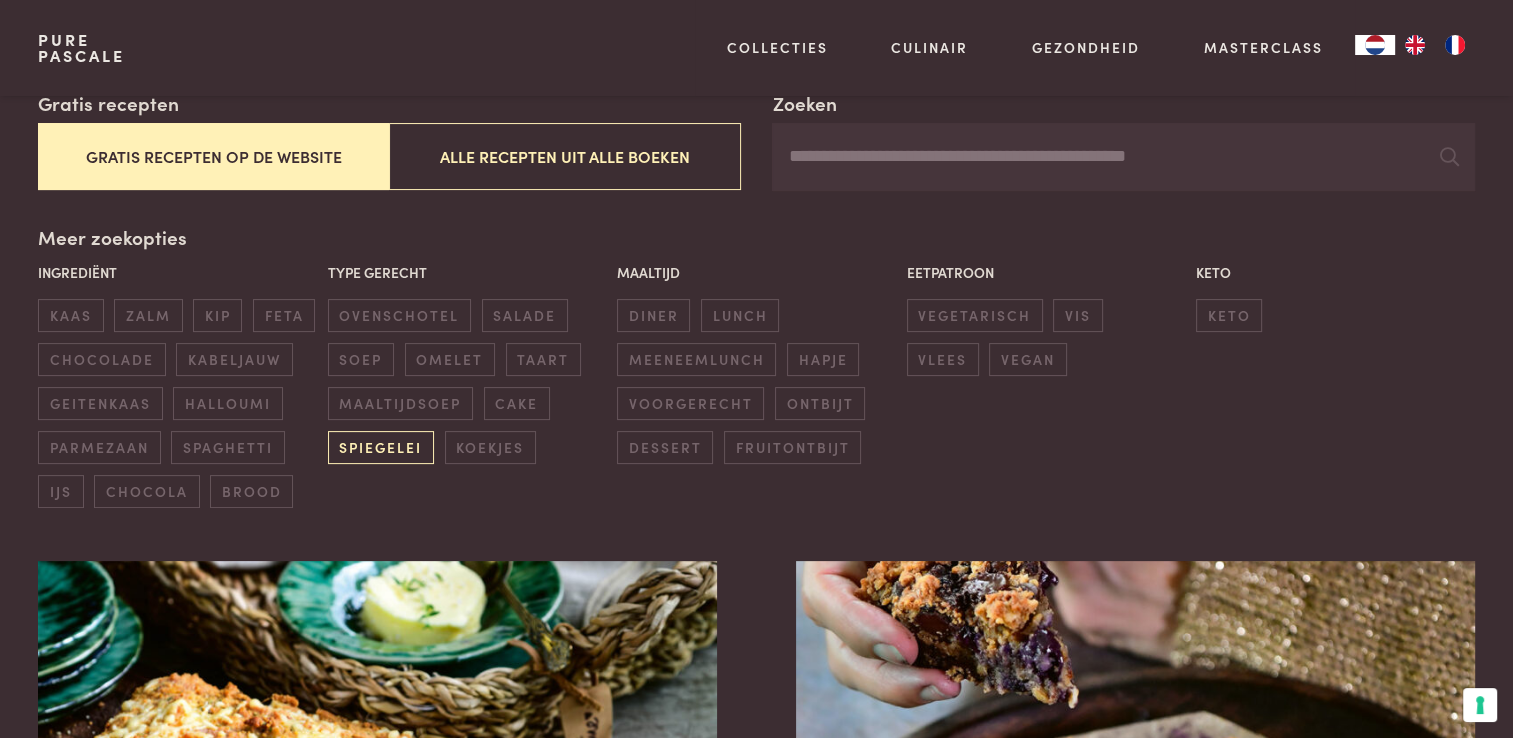 scroll, scrollTop: 400, scrollLeft: 0, axis: vertical 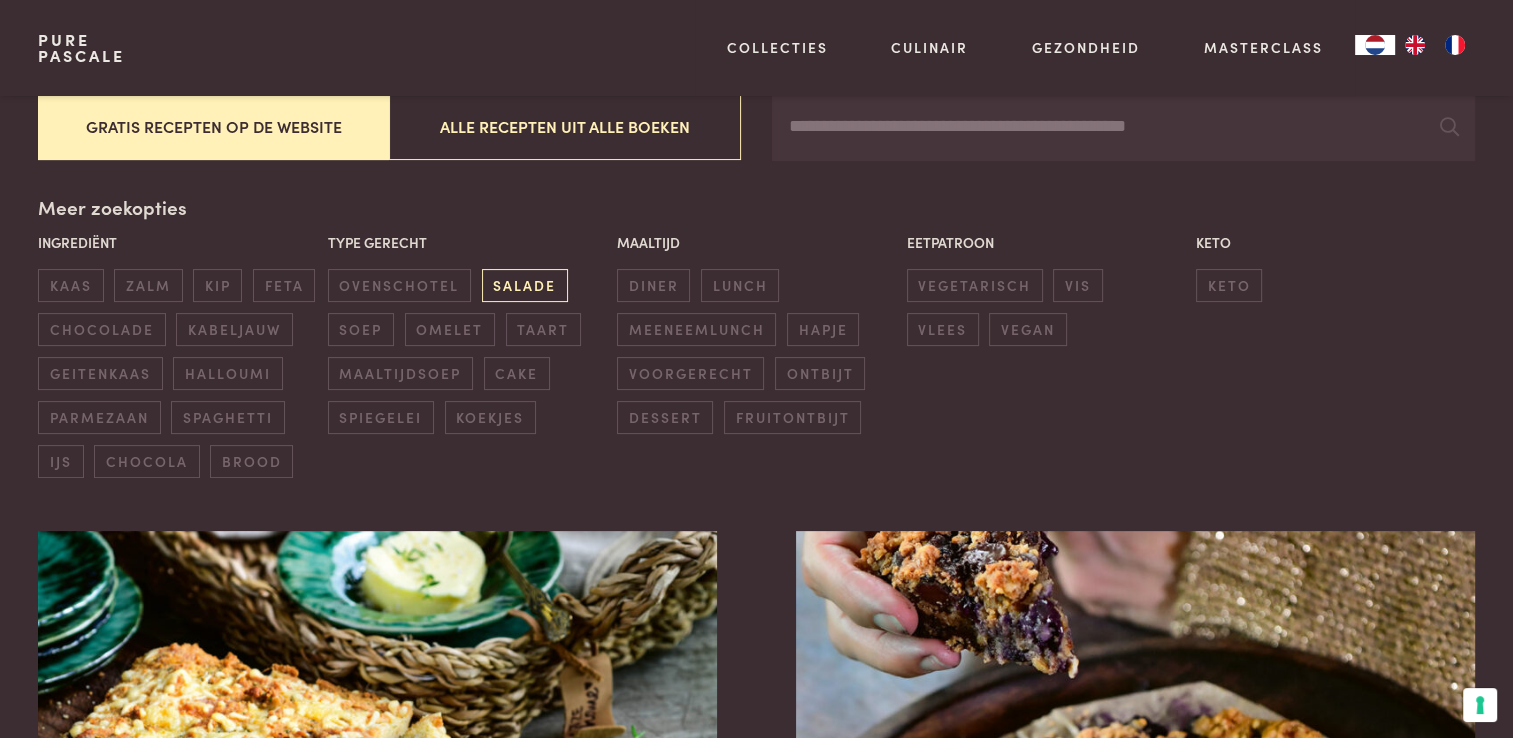 click on "salade" at bounding box center [525, 285] 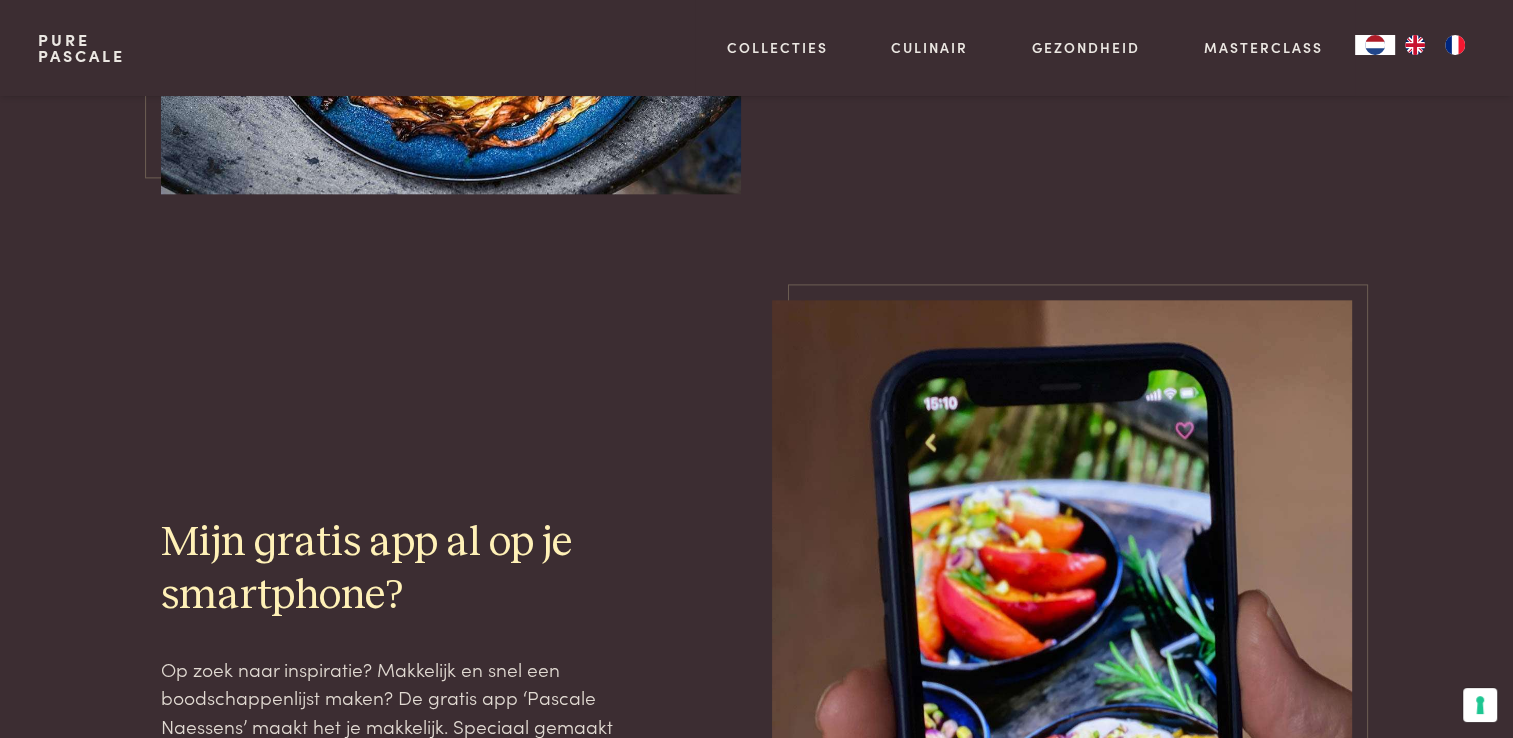 scroll, scrollTop: 2359, scrollLeft: 0, axis: vertical 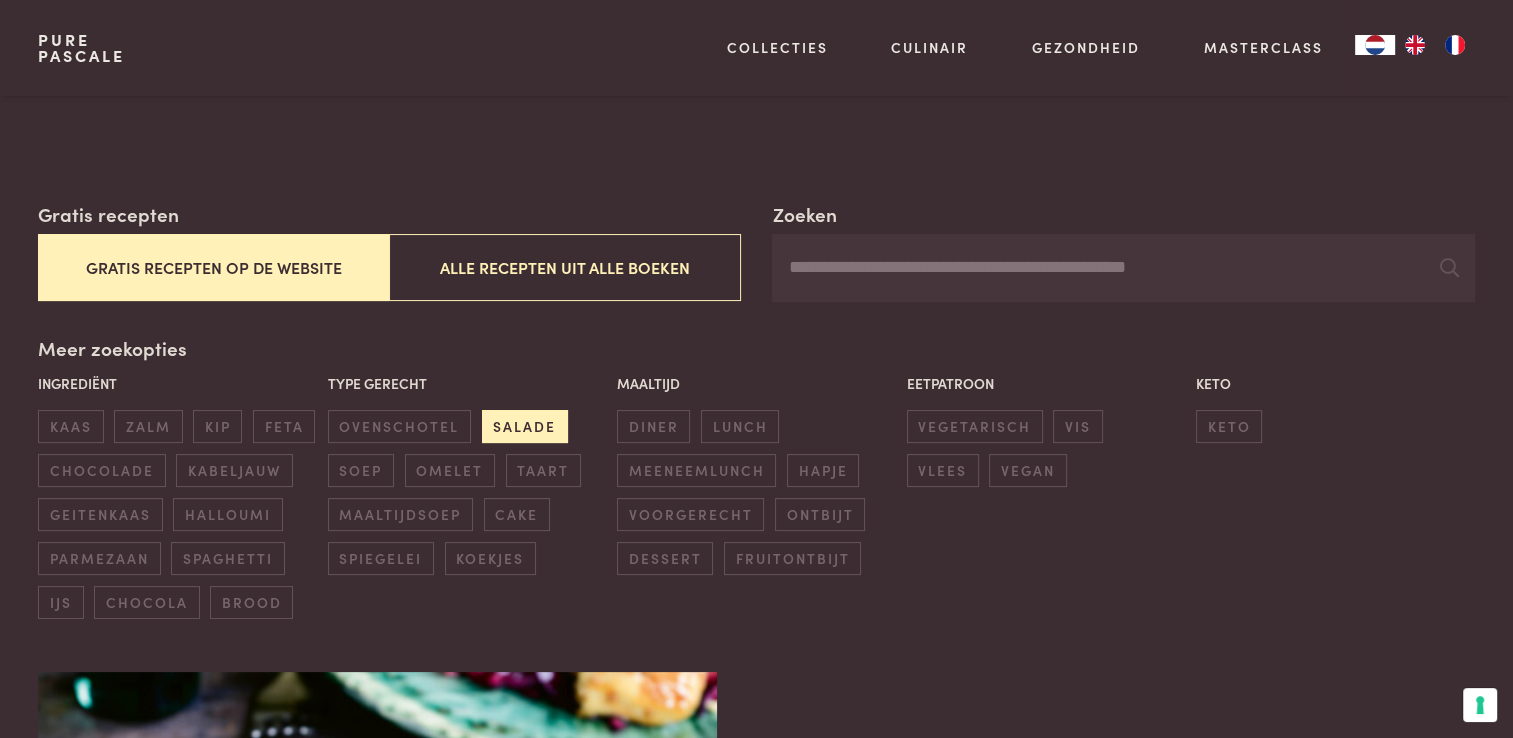 click on "salade" at bounding box center [525, 426] 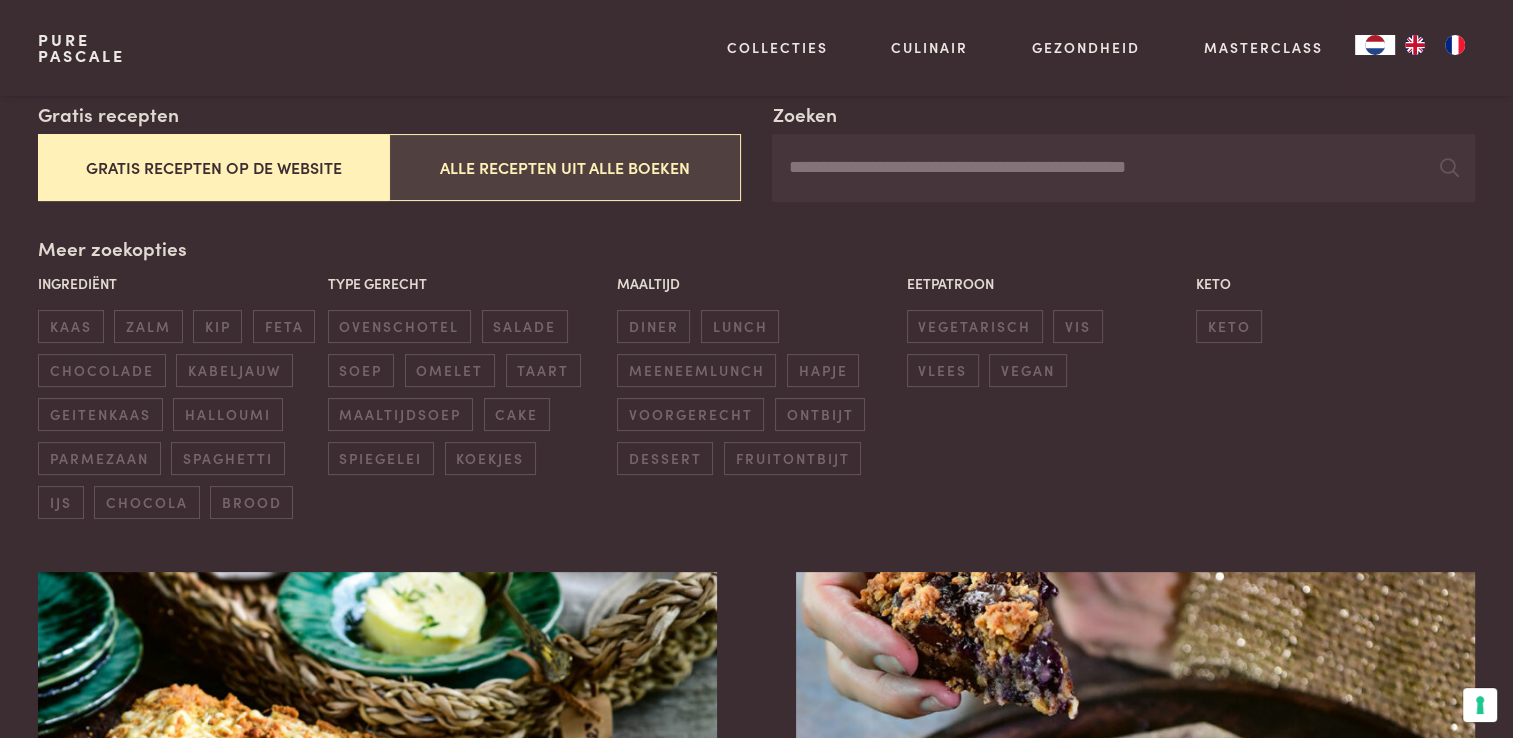 click on "Alle recepten uit alle boeken" at bounding box center [564, 167] 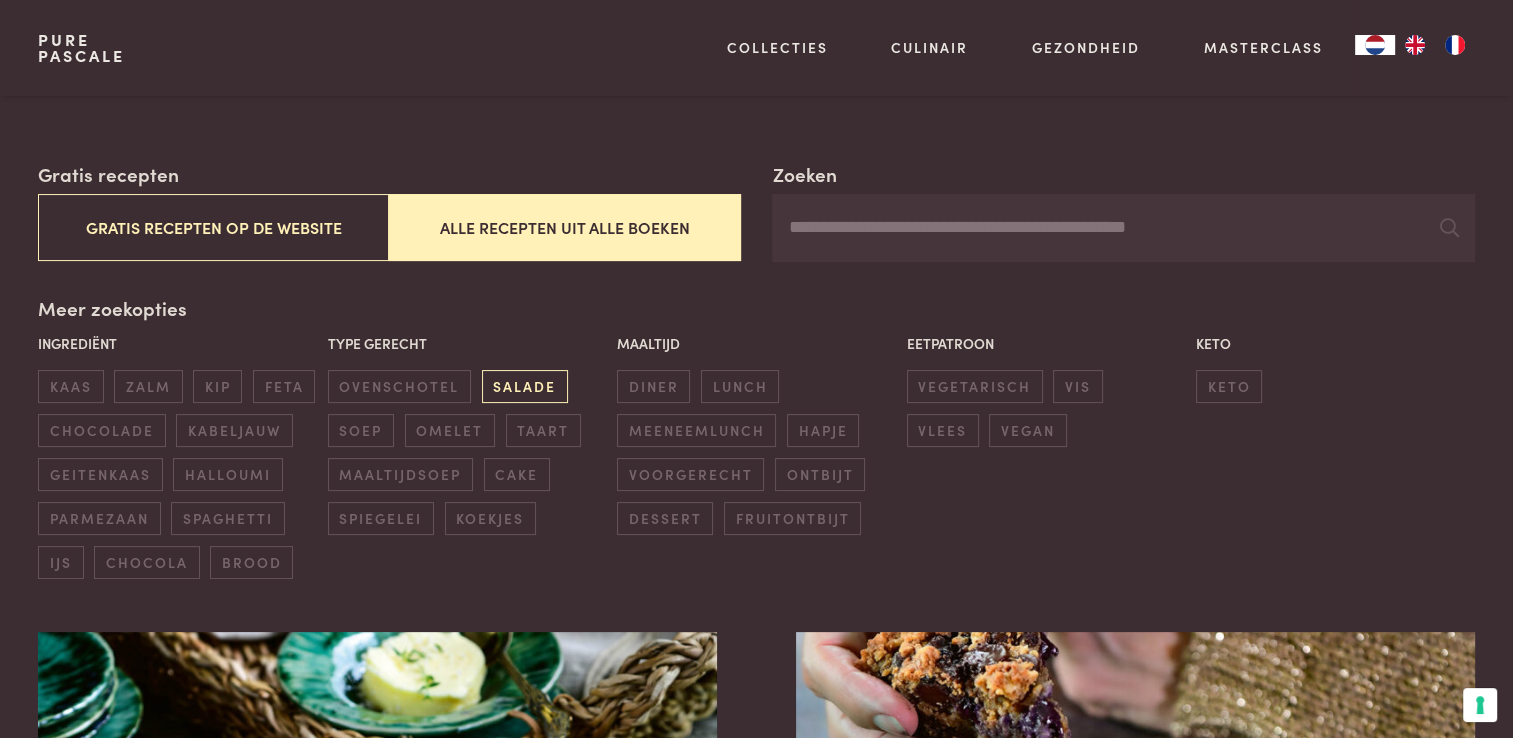 scroll, scrollTop: 300, scrollLeft: 0, axis: vertical 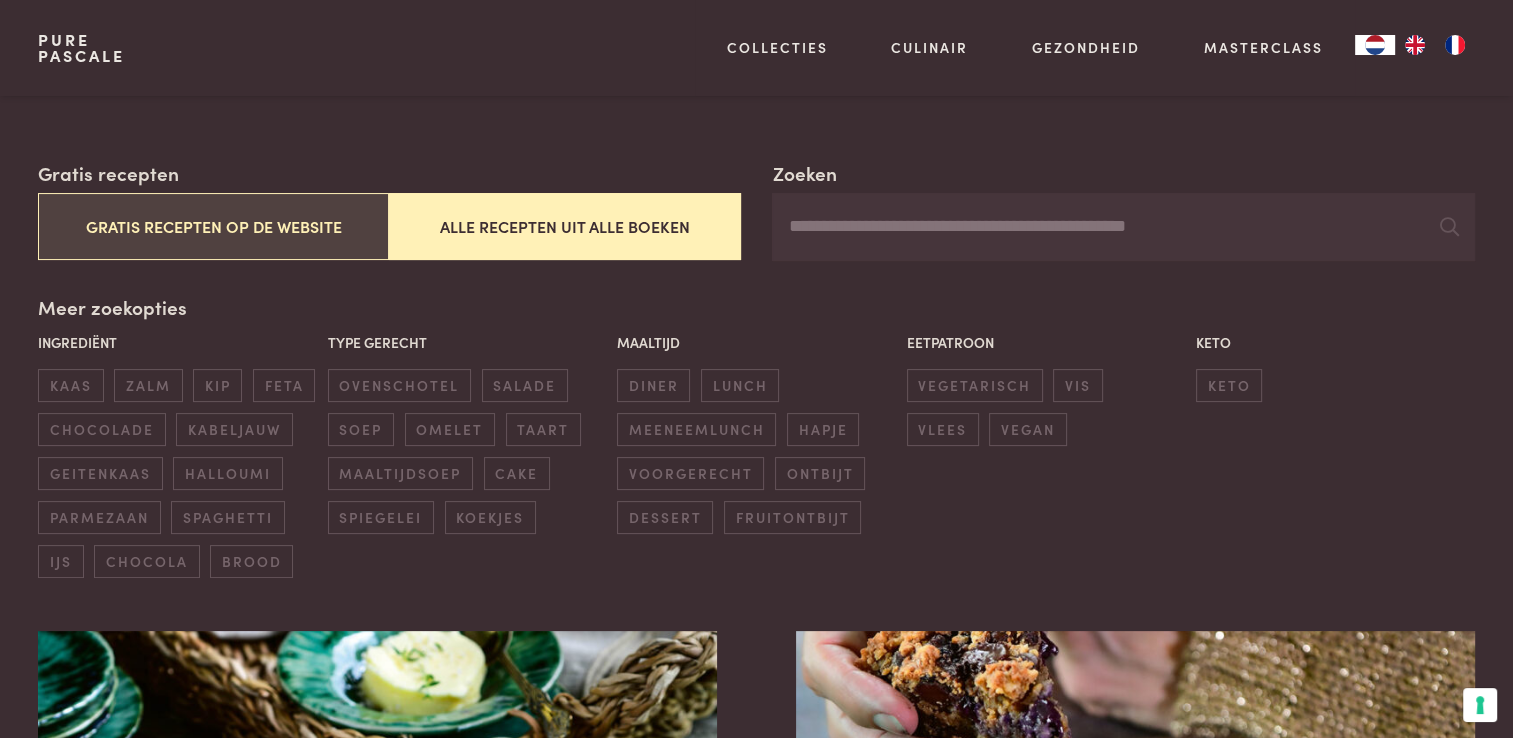click on "Gratis recepten op de website" at bounding box center (213, 226) 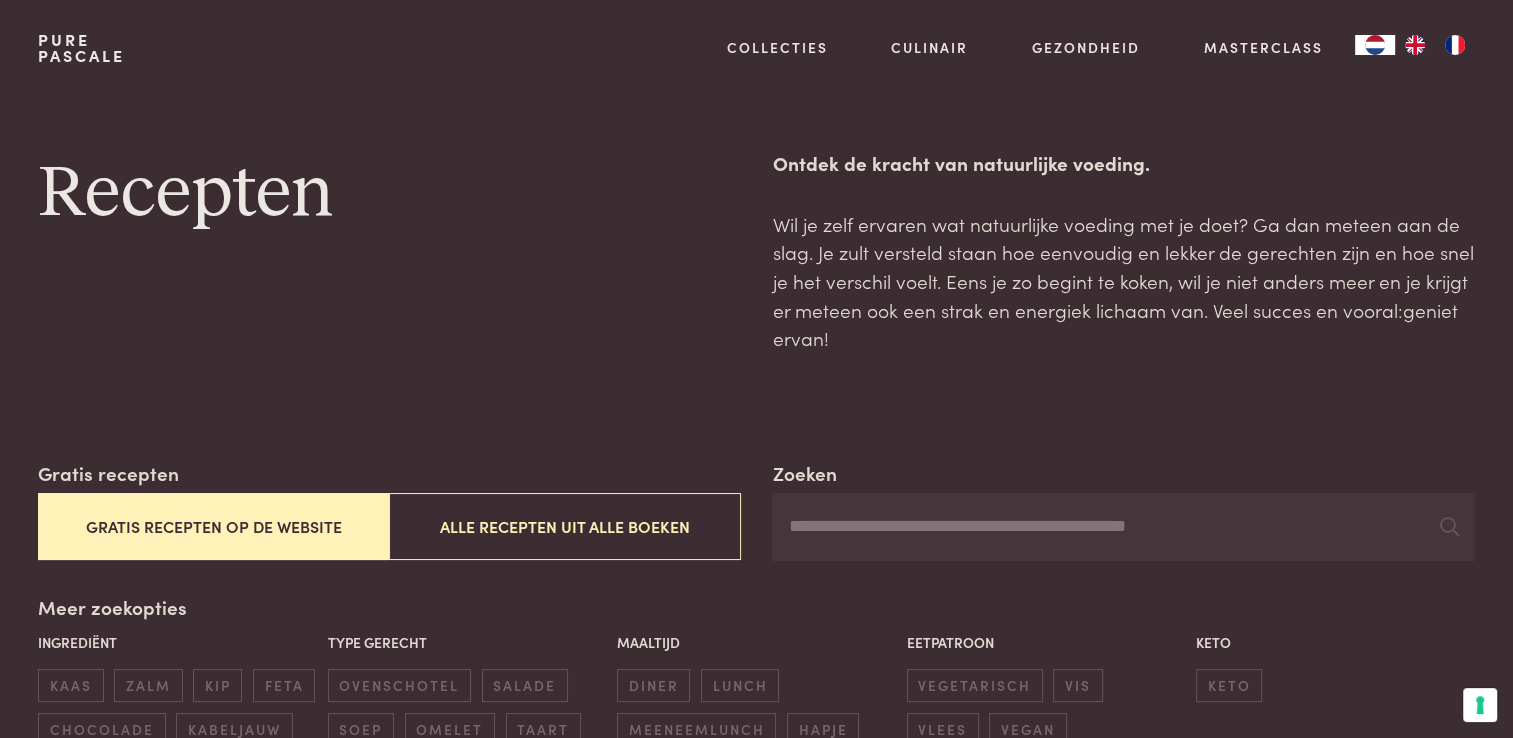 scroll, scrollTop: 0, scrollLeft: 0, axis: both 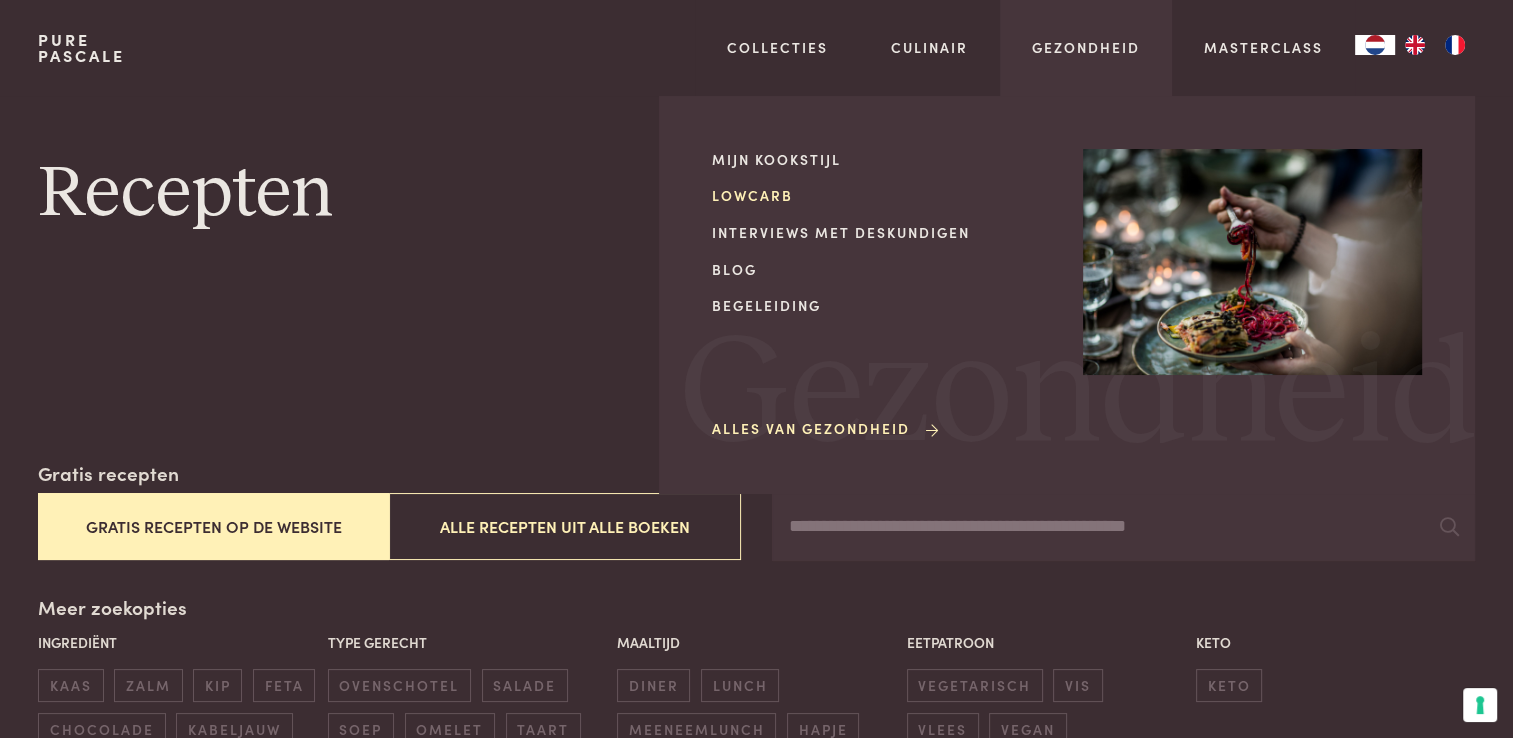 click on "Lowcarb" at bounding box center [881, 195] 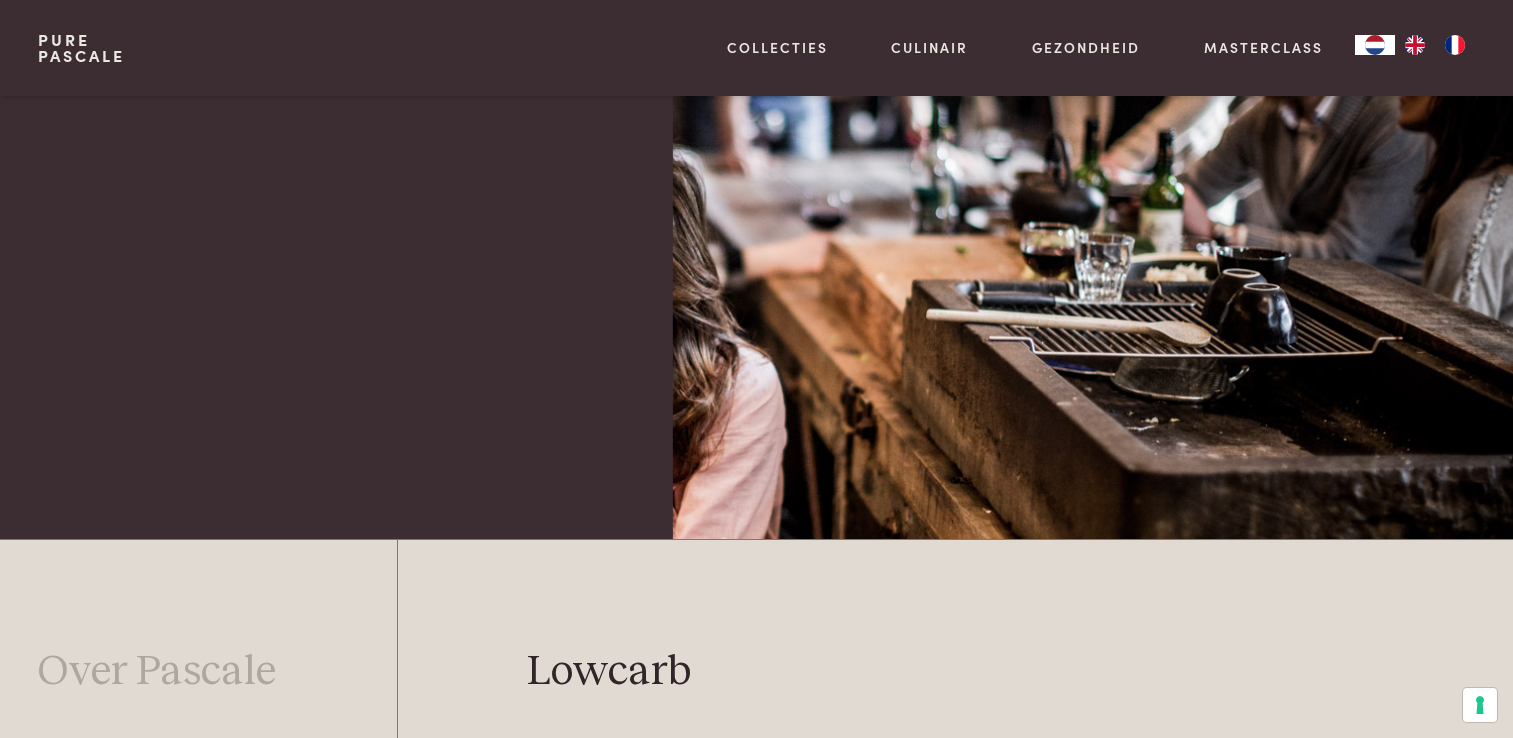 scroll, scrollTop: 490, scrollLeft: 0, axis: vertical 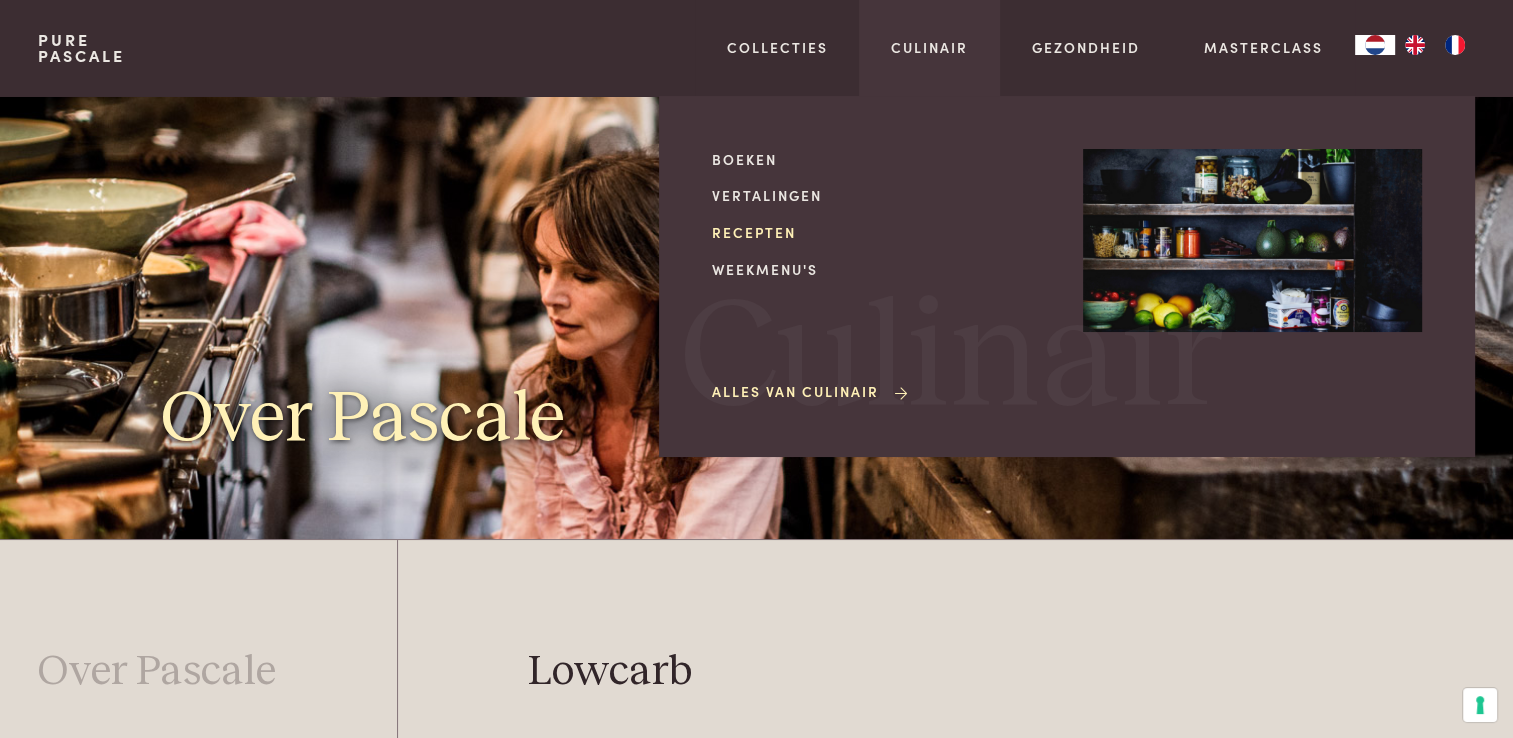 click on "Recepten" at bounding box center (881, 232) 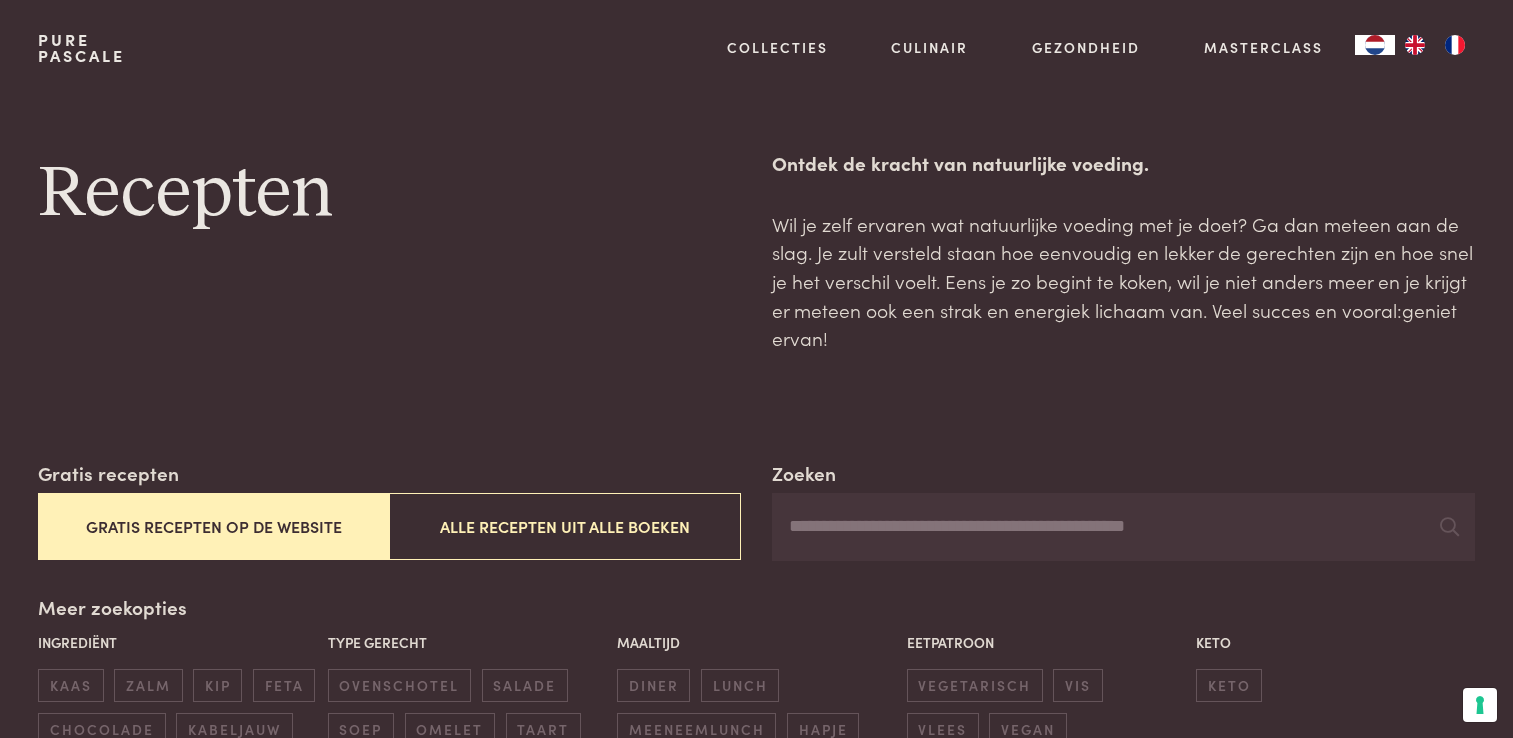 scroll, scrollTop: 0, scrollLeft: 0, axis: both 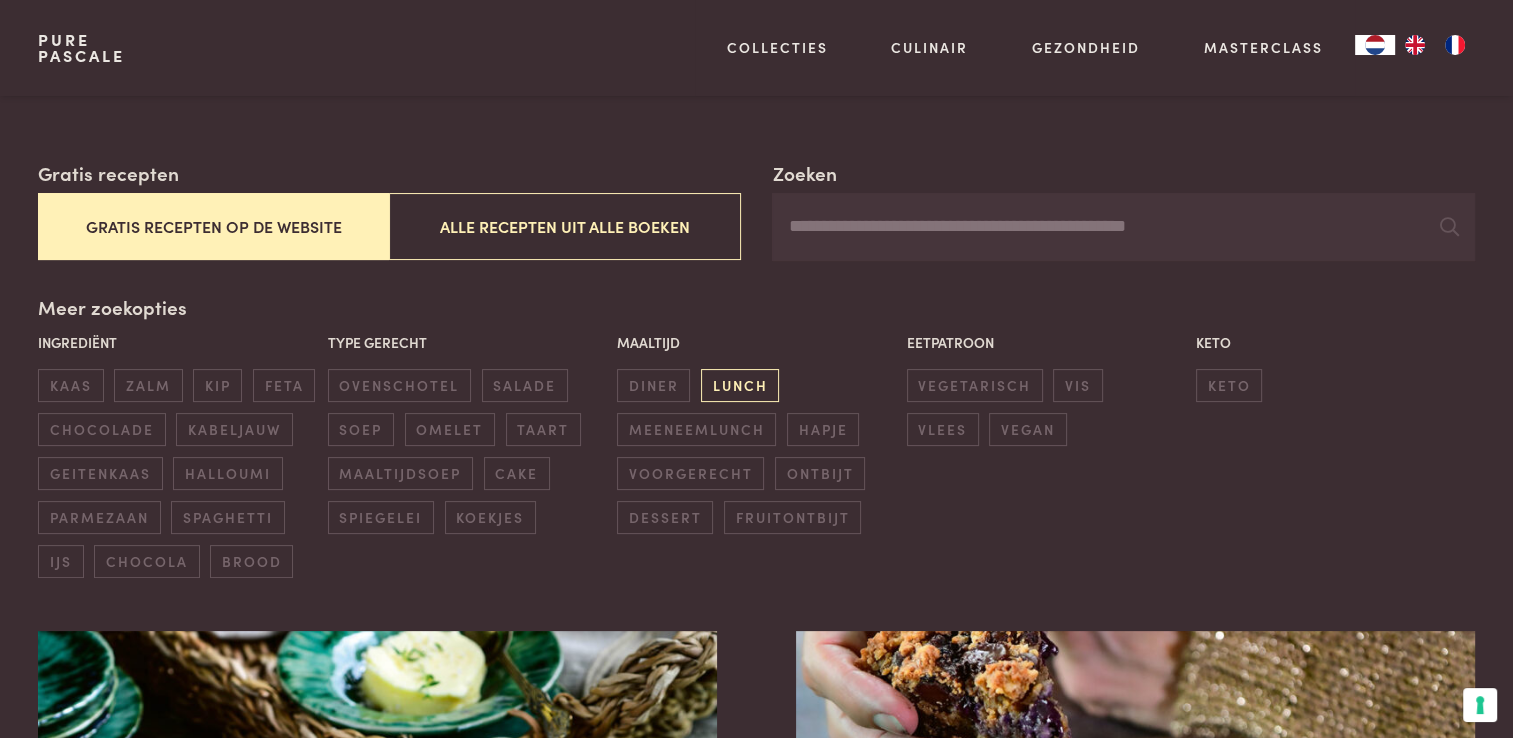 click on "lunch" at bounding box center (740, 385) 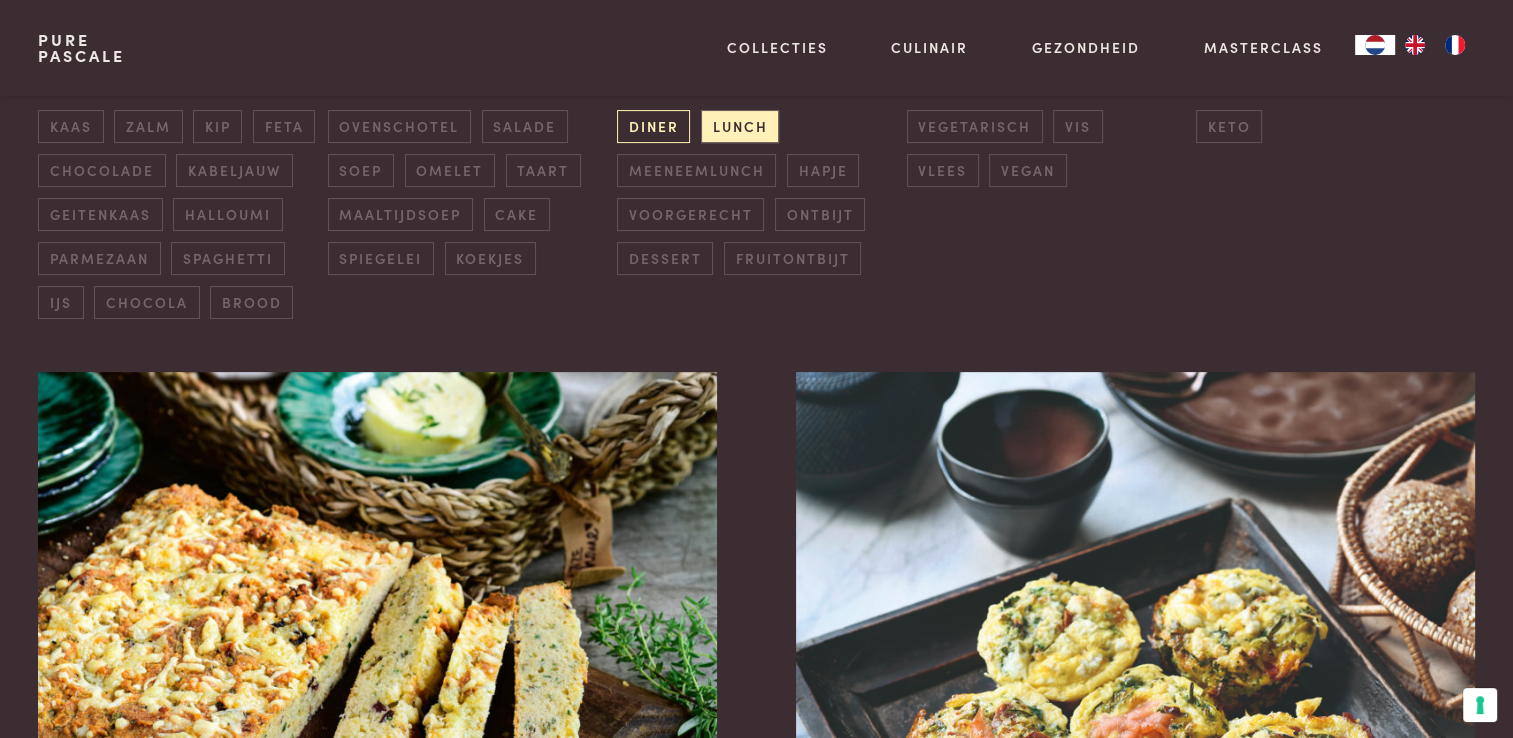 click on "diner" at bounding box center (653, 126) 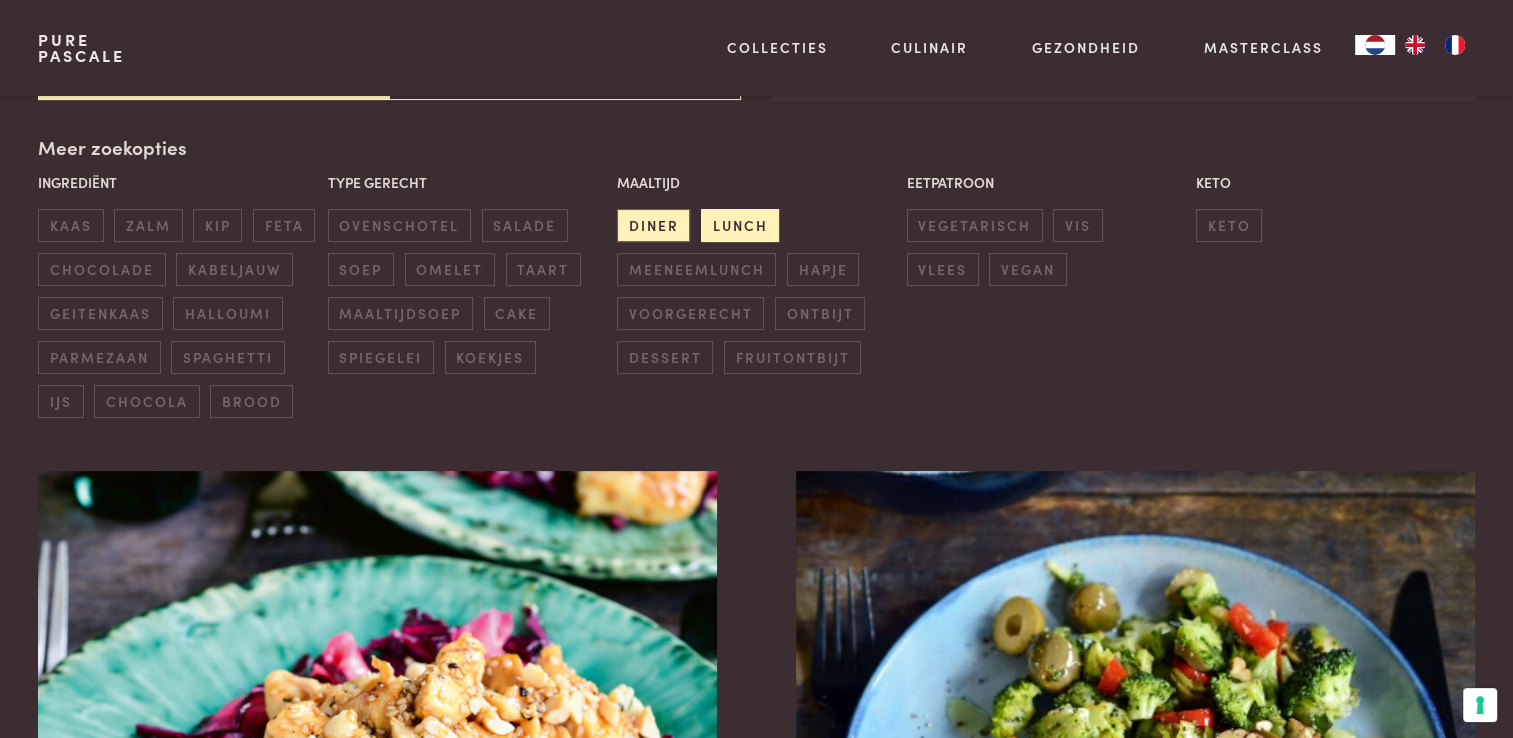scroll, scrollTop: 459, scrollLeft: 0, axis: vertical 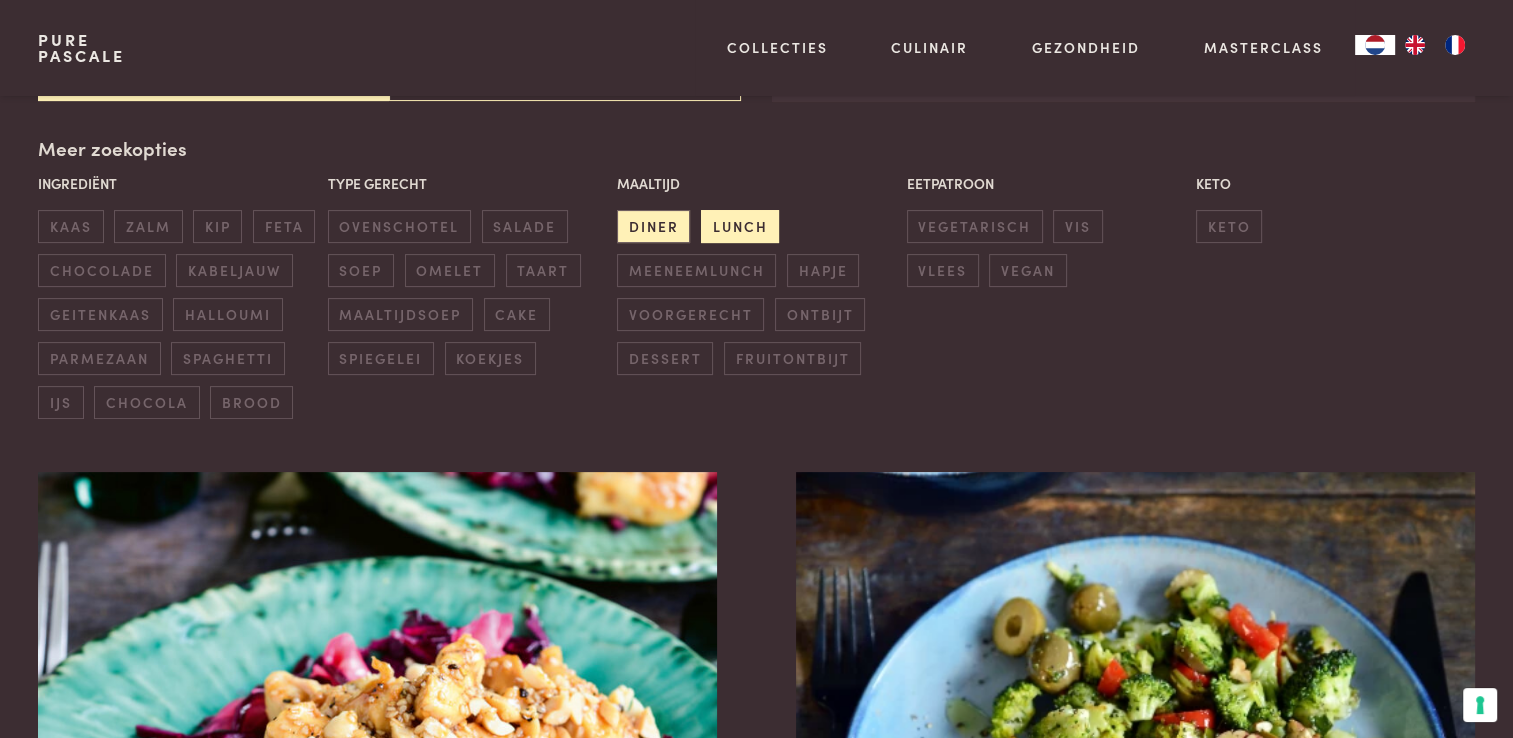 click on "lunch" at bounding box center [740, 226] 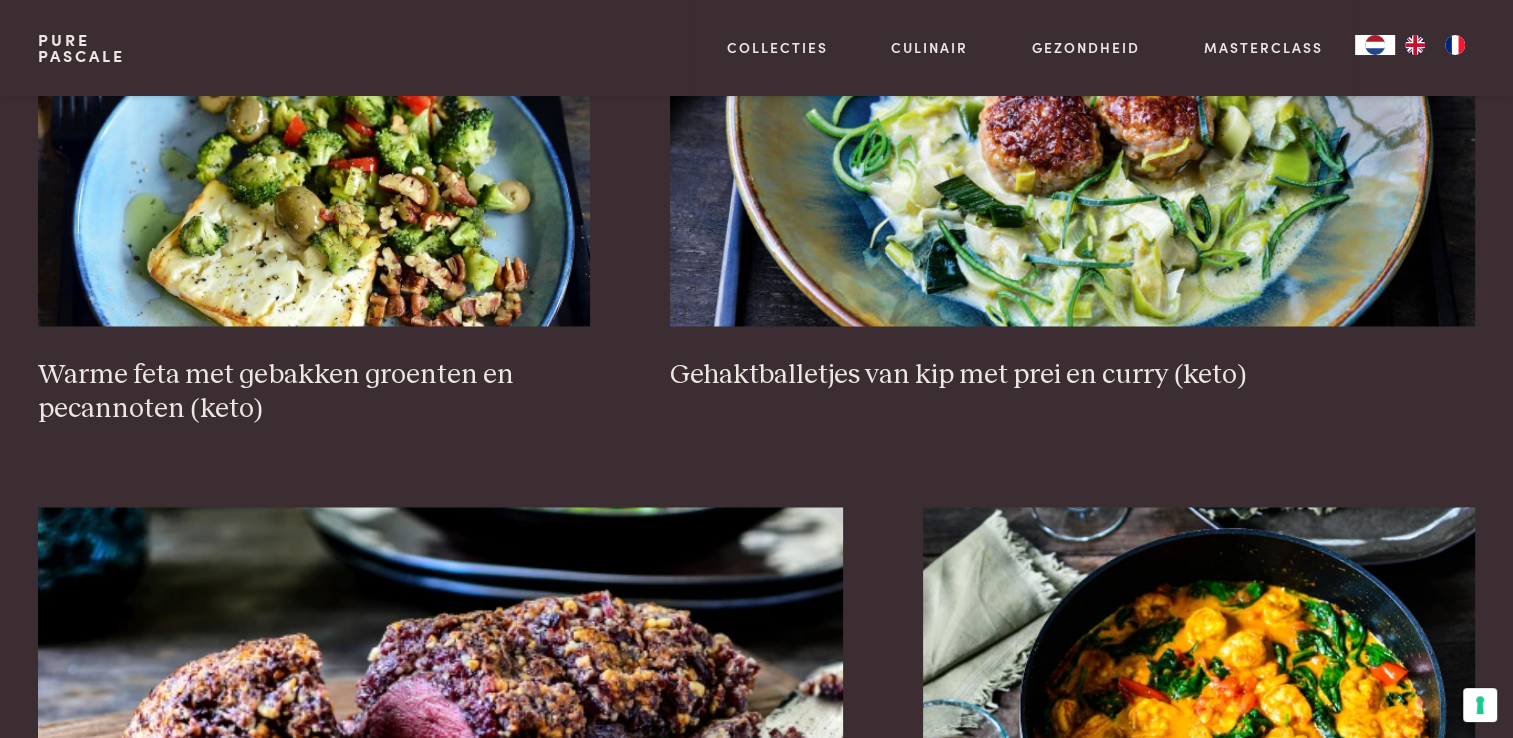 scroll, scrollTop: 3259, scrollLeft: 0, axis: vertical 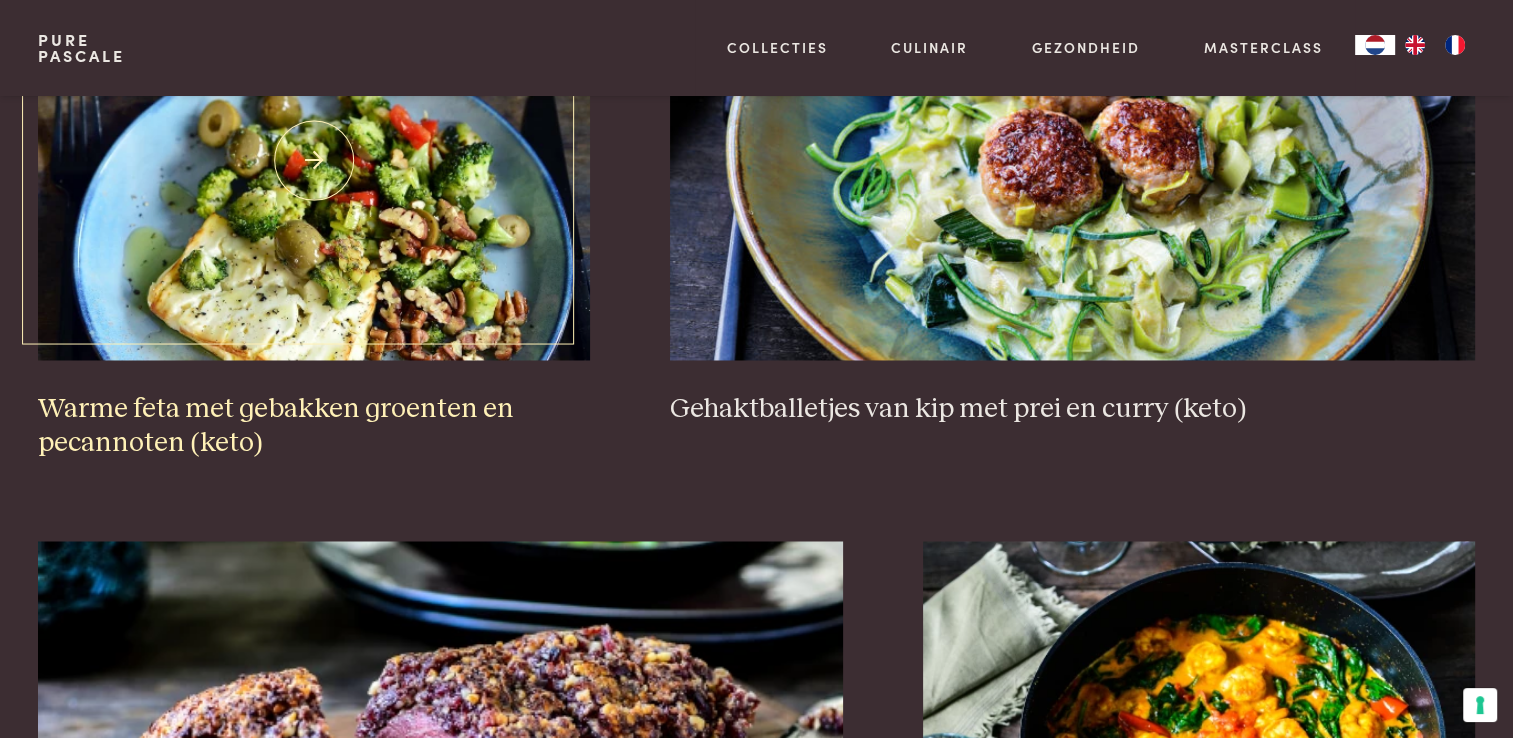 click on "Warme feta met gebakken groenten en pecannoten (keto)" at bounding box center [314, 426] 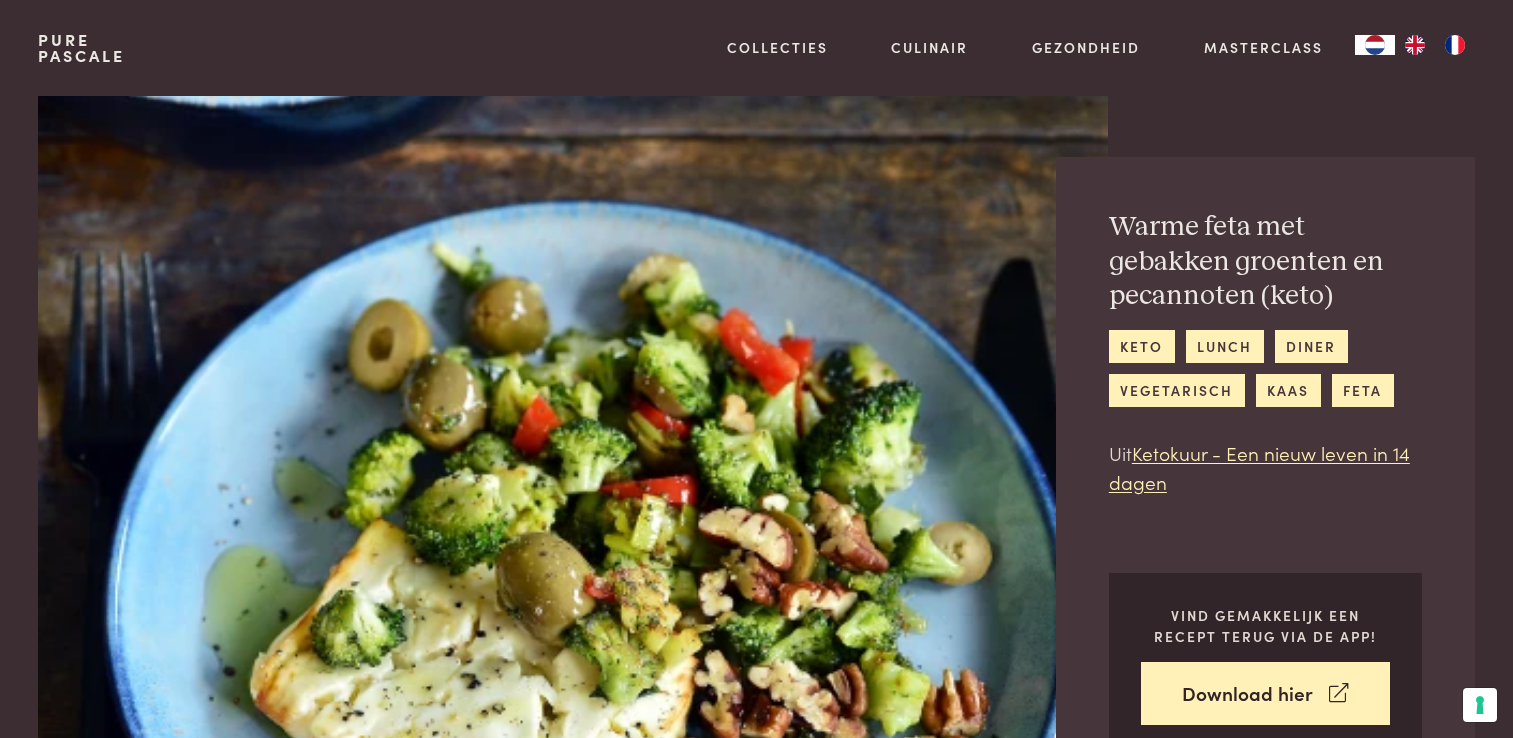 scroll, scrollTop: 0, scrollLeft: 0, axis: both 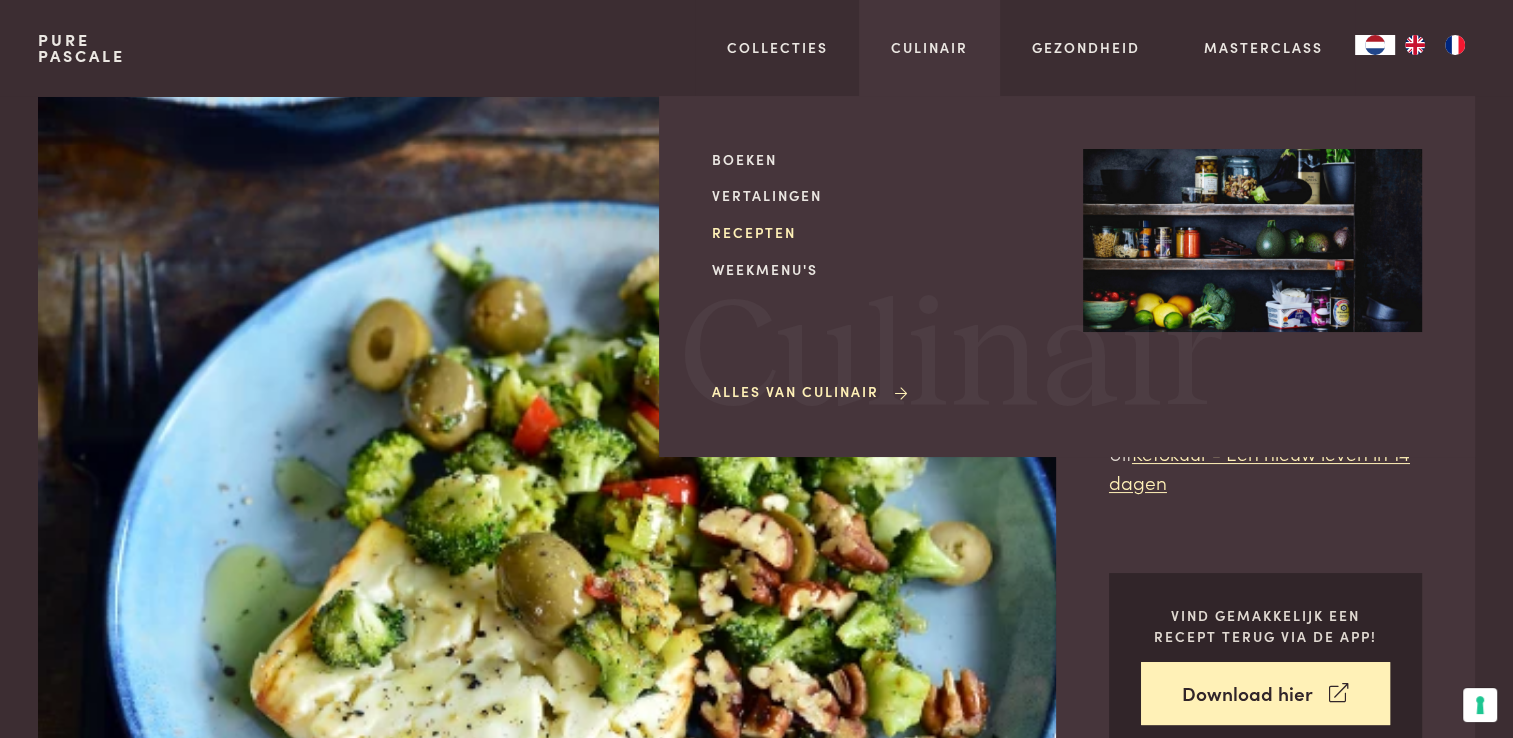 click on "Recepten" at bounding box center (881, 232) 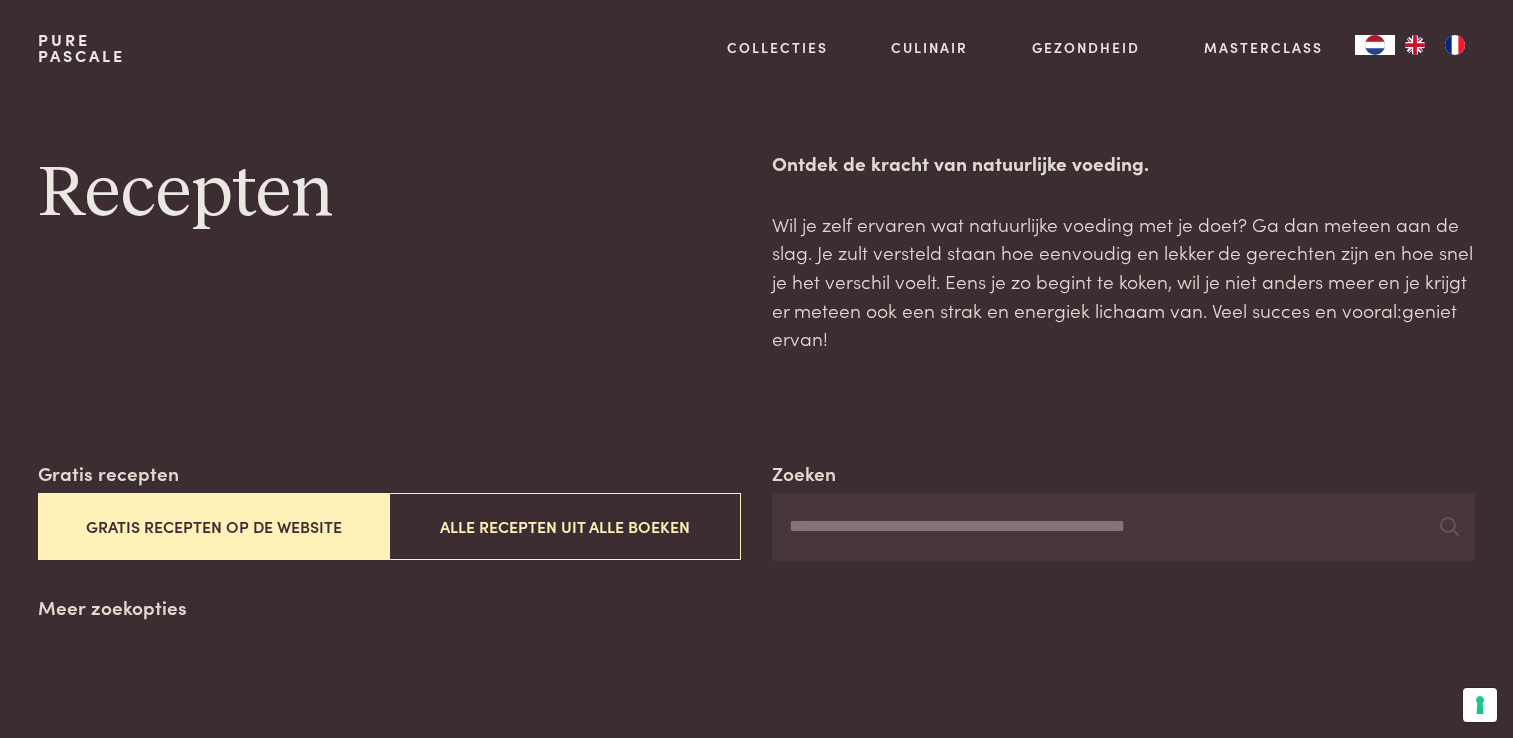 scroll, scrollTop: 0, scrollLeft: 0, axis: both 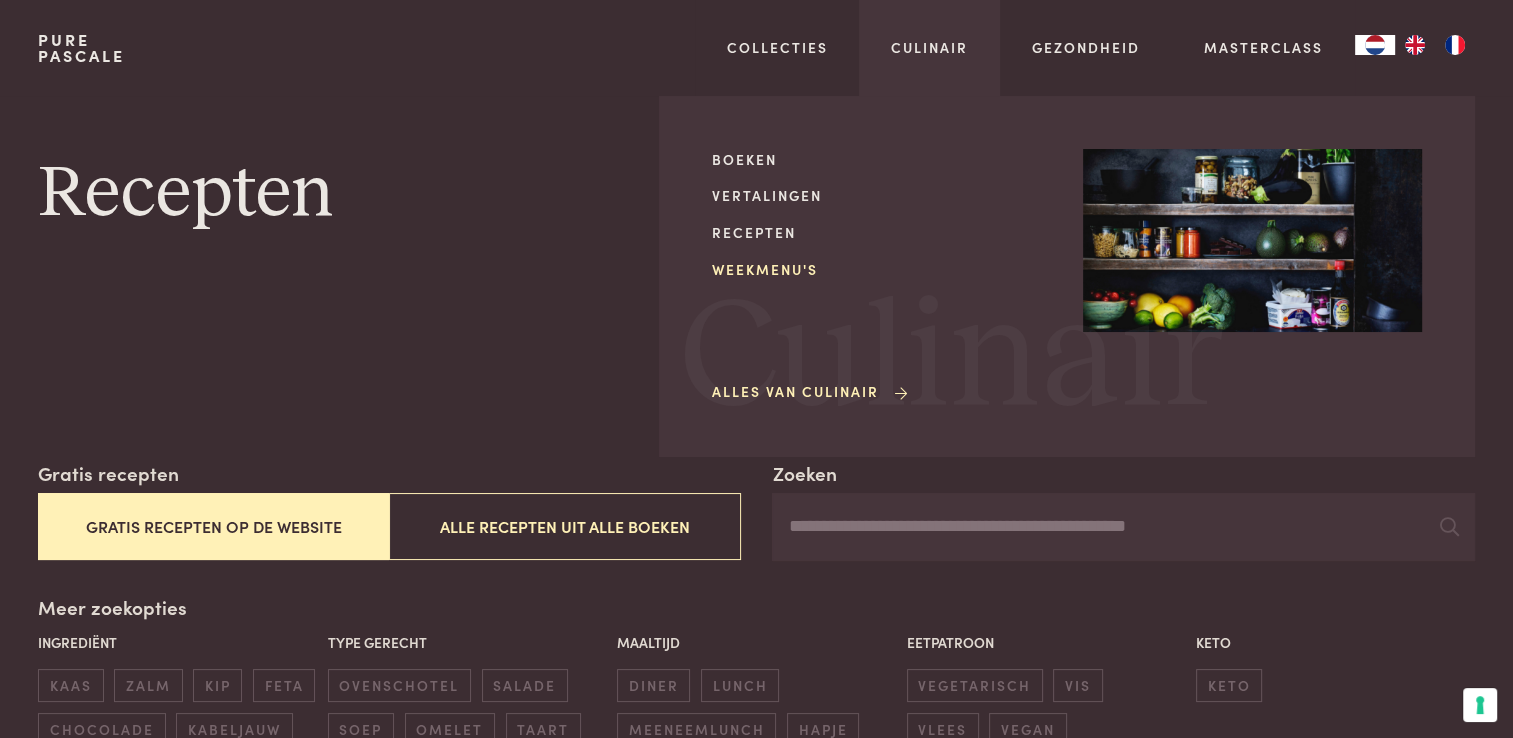 click on "Weekmenu's" at bounding box center (881, 269) 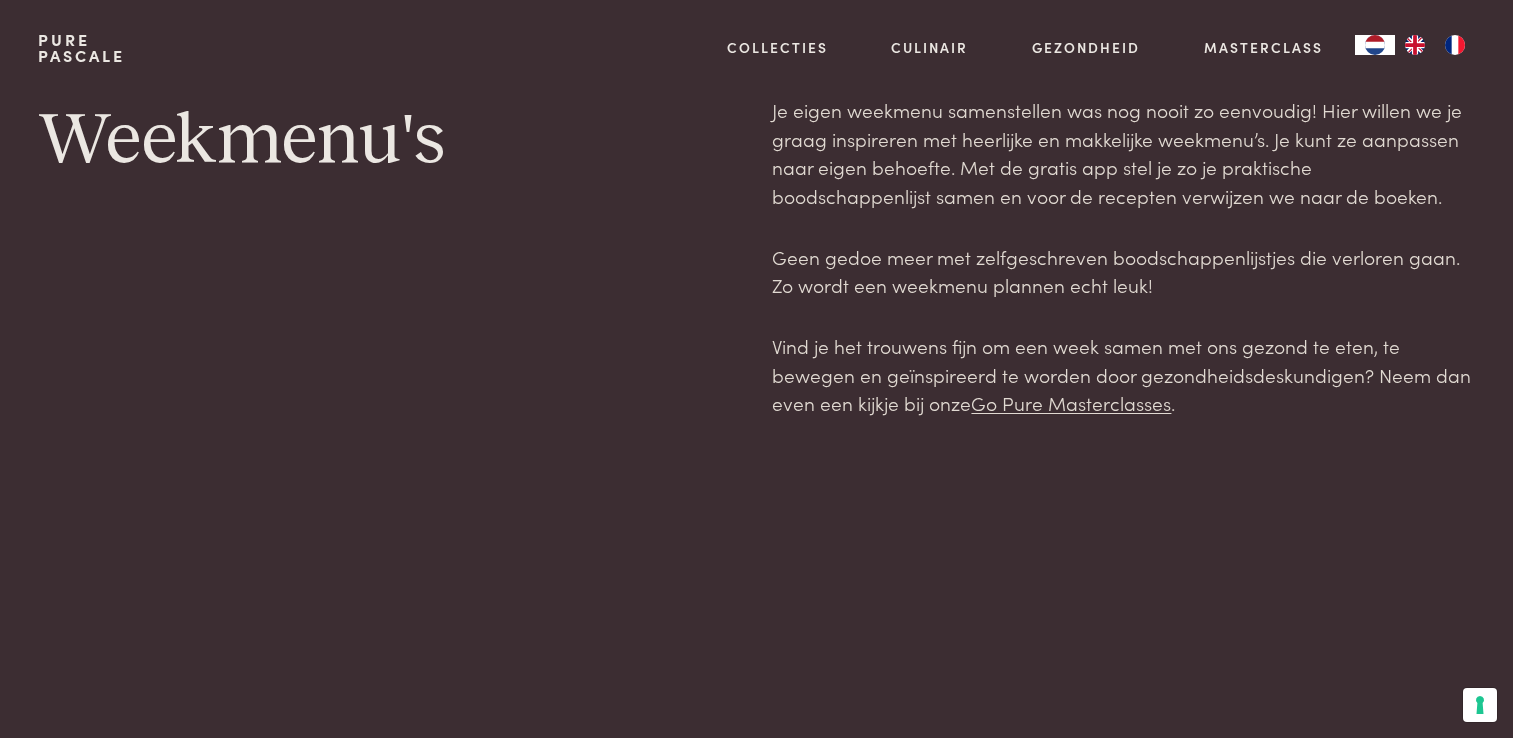 scroll, scrollTop: 0, scrollLeft: 0, axis: both 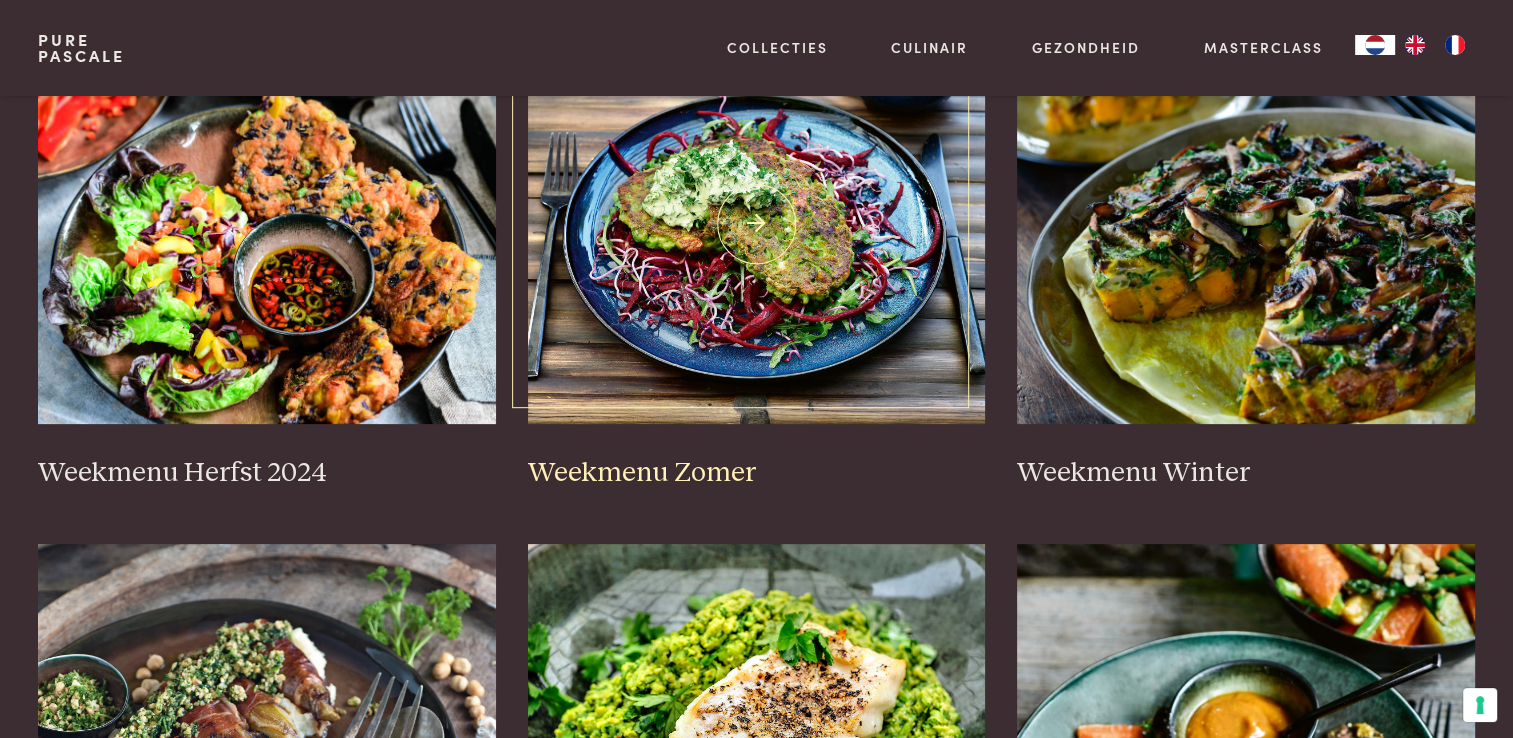 click at bounding box center (757, 224) 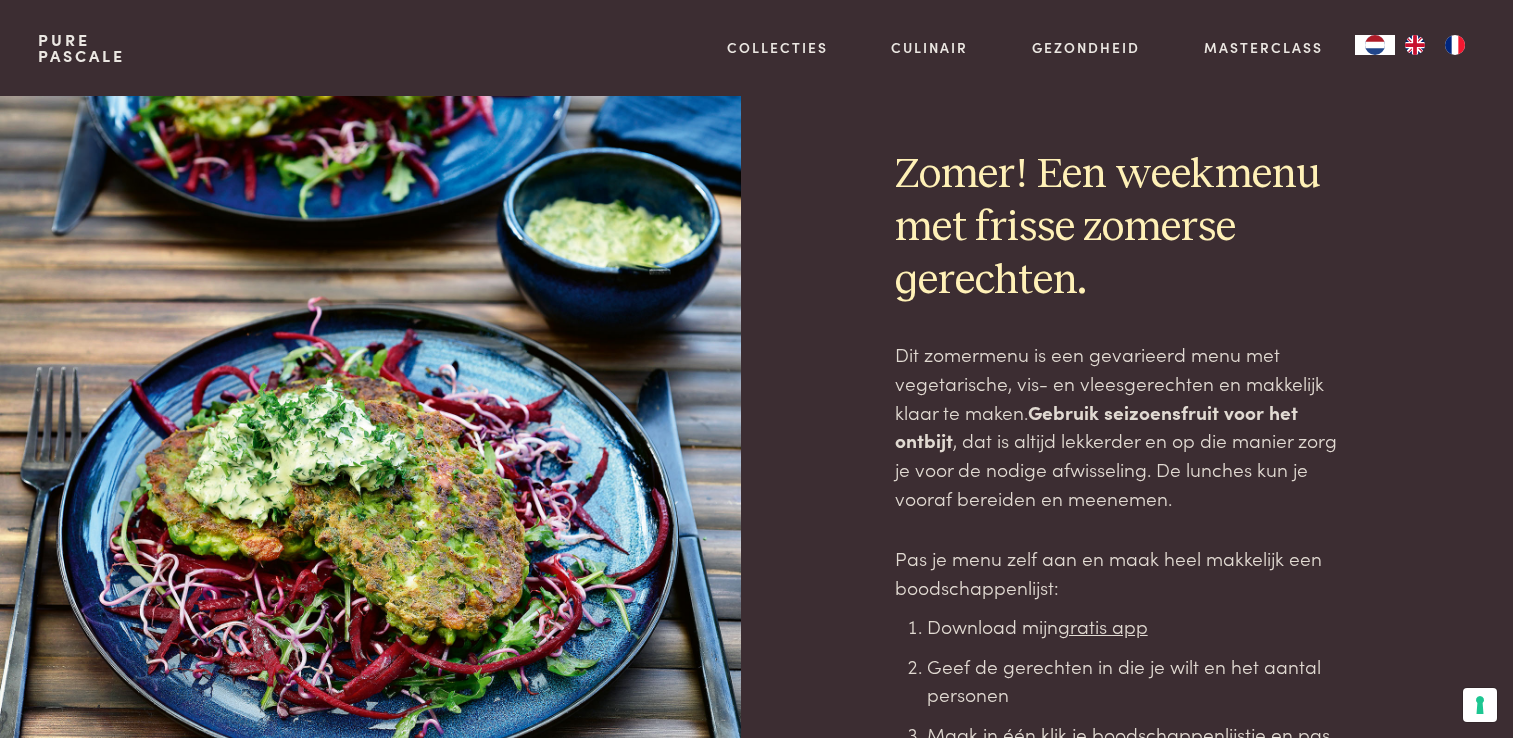 scroll, scrollTop: 0, scrollLeft: 0, axis: both 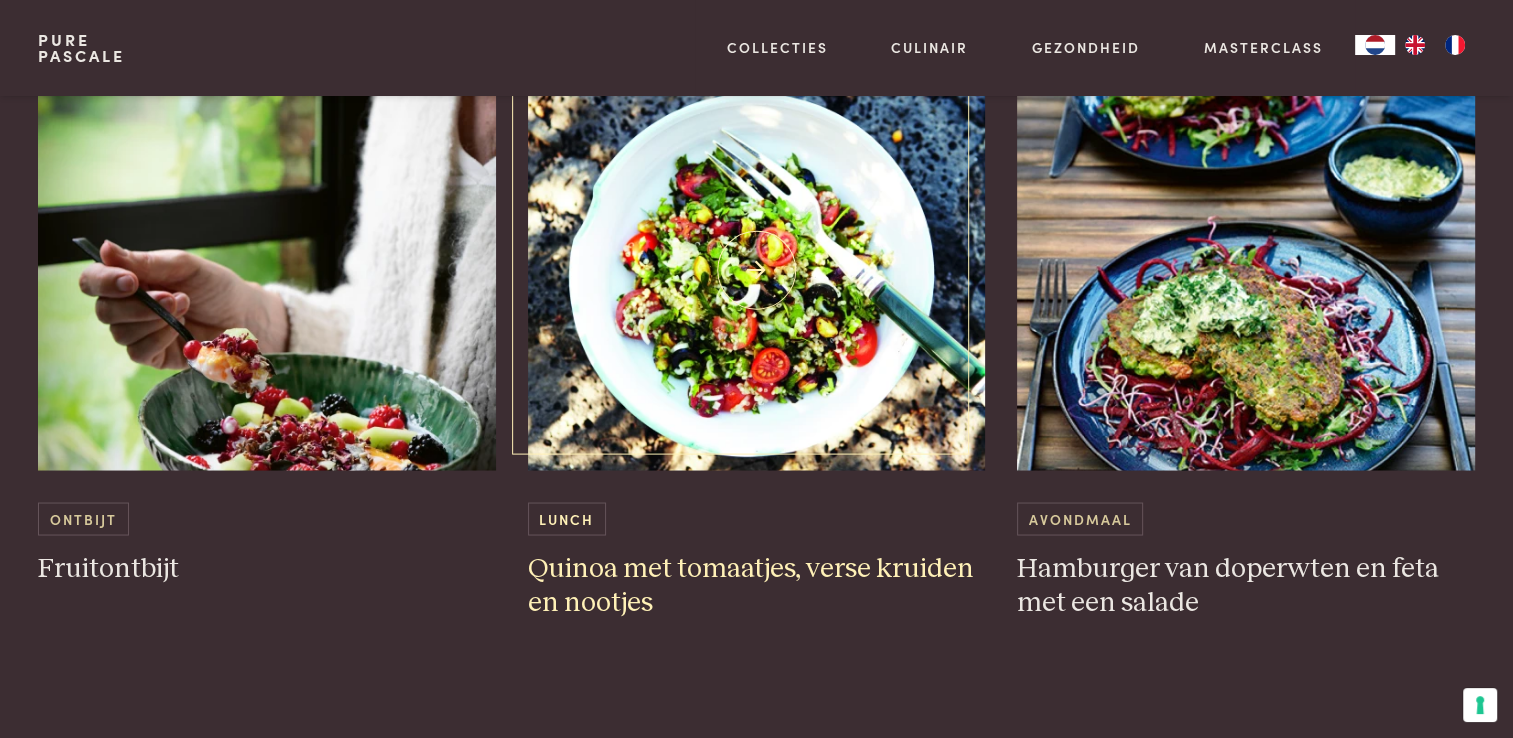 click on "Lunch" at bounding box center (567, 518) 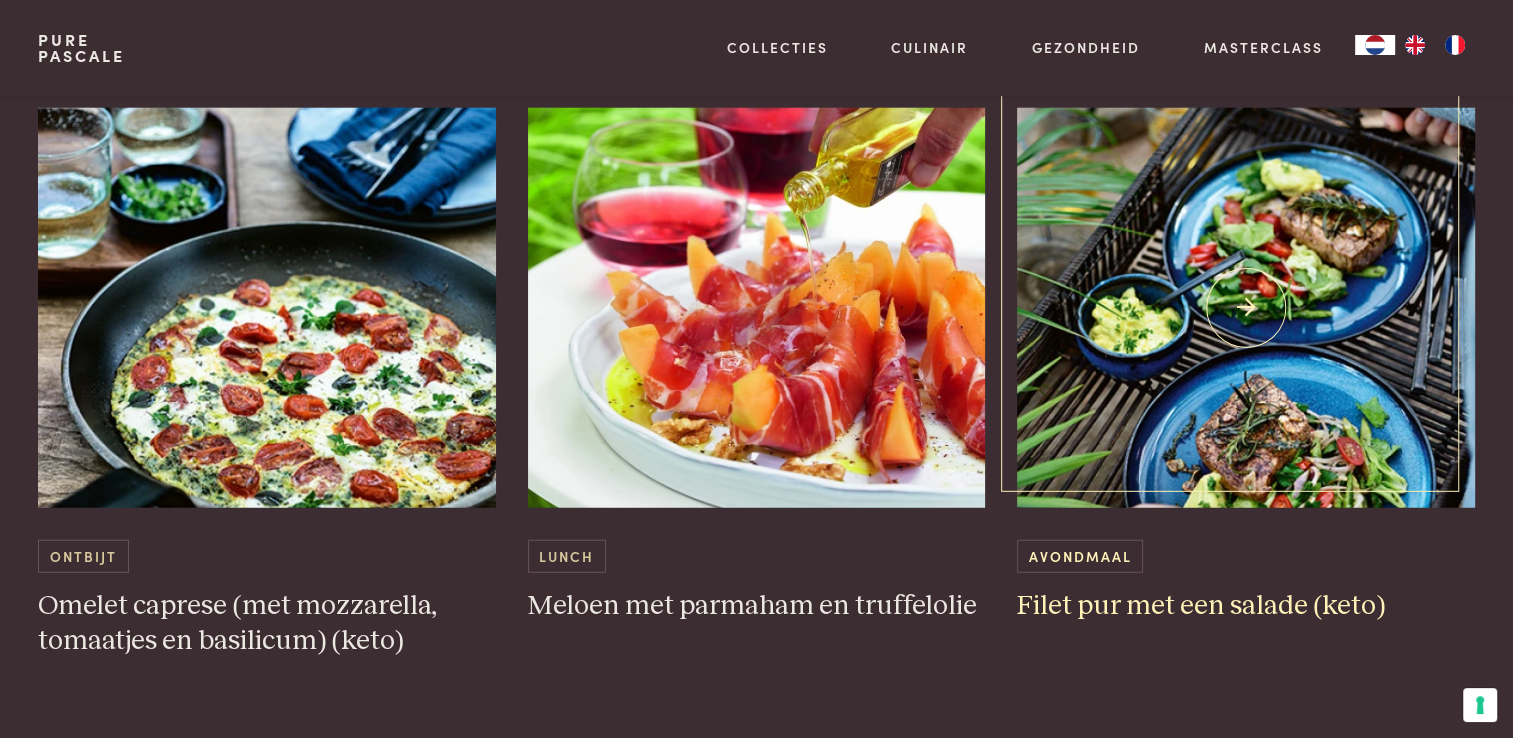 scroll, scrollTop: 5200, scrollLeft: 0, axis: vertical 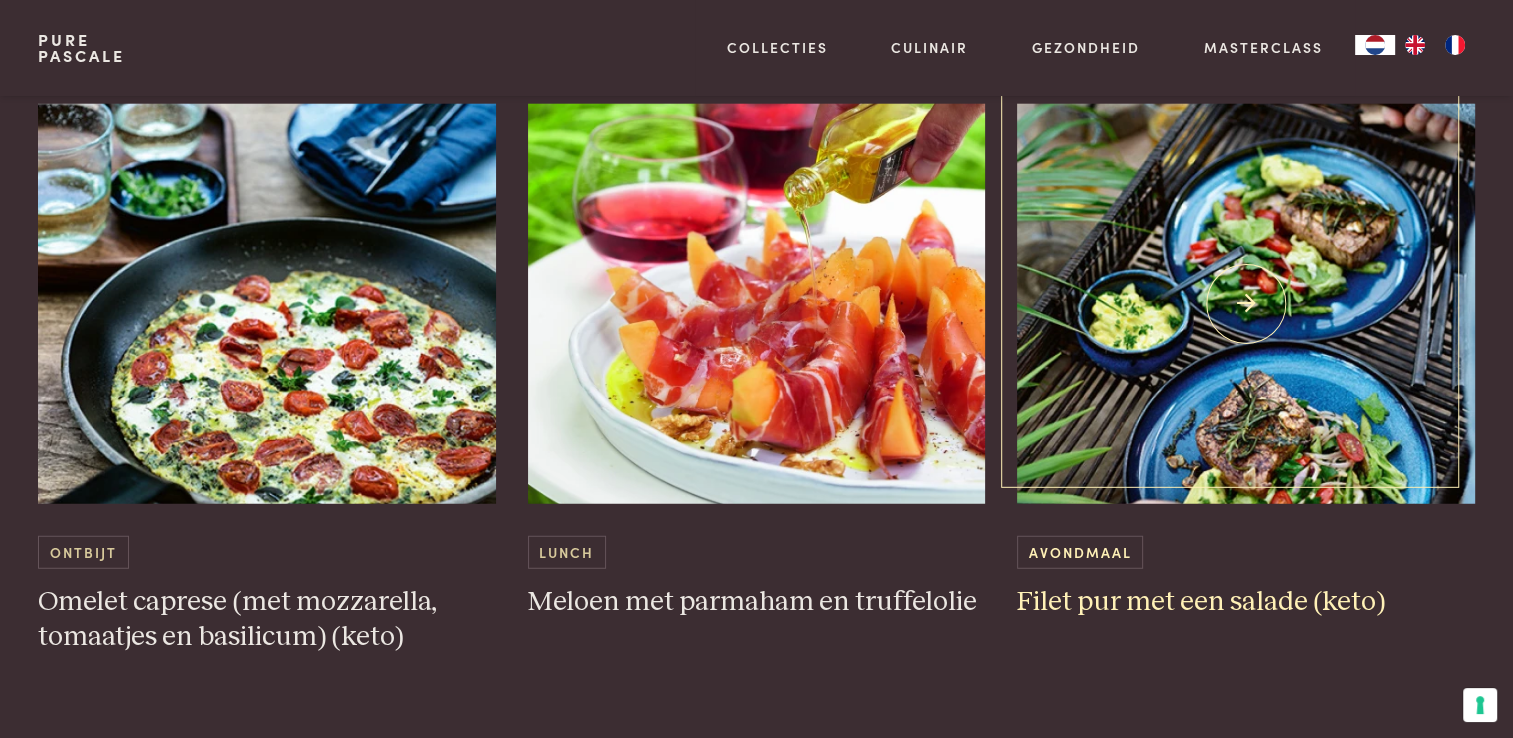 click on "Filet pur met een salade (keto)" at bounding box center [1246, 602] 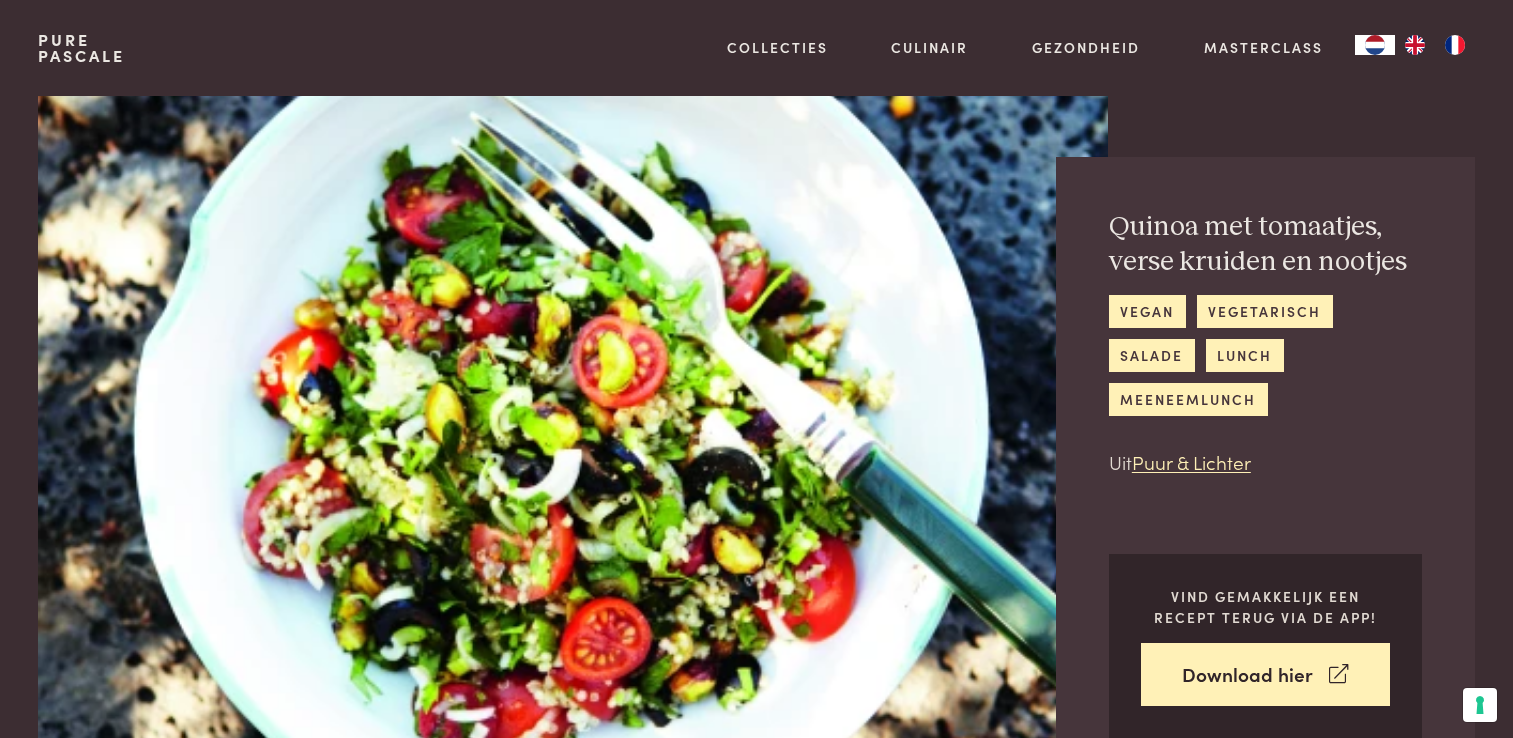 scroll, scrollTop: 0, scrollLeft: 0, axis: both 